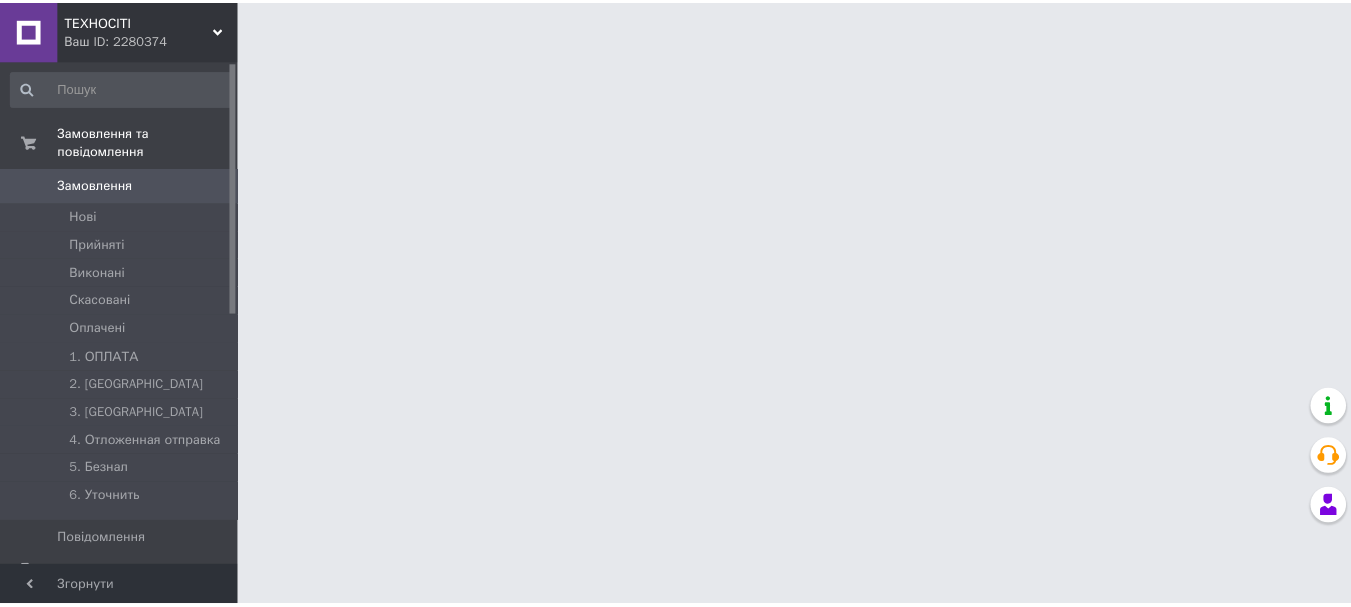 scroll, scrollTop: 0, scrollLeft: 0, axis: both 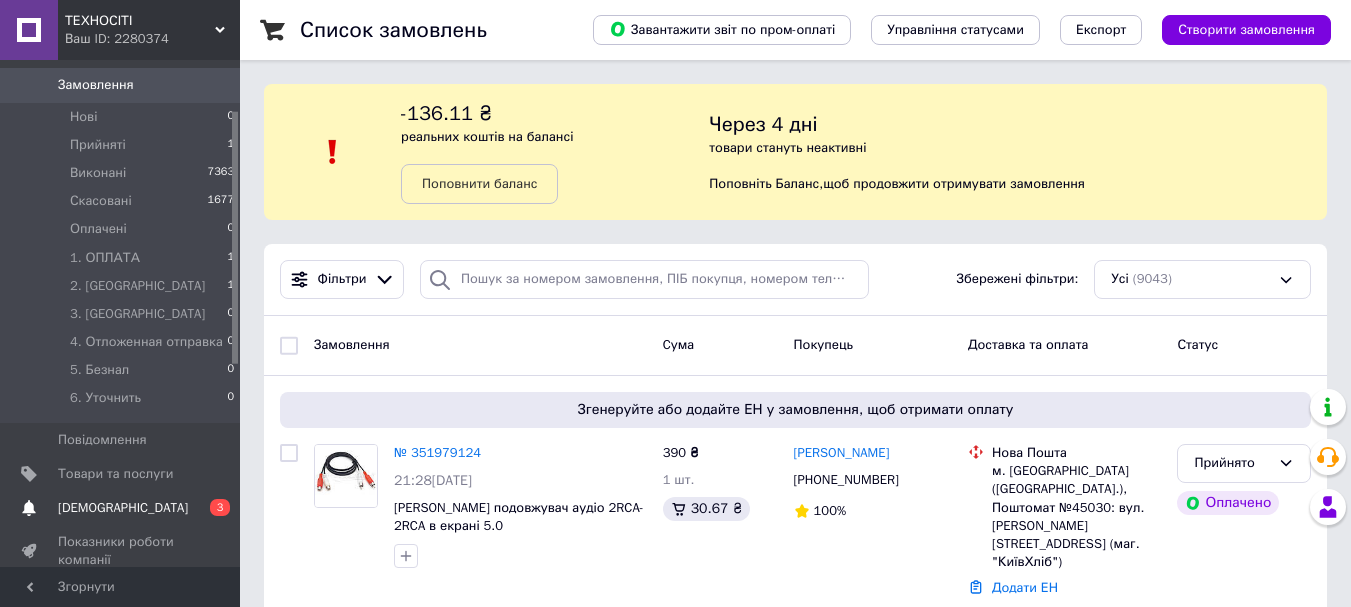 click on "0 3" at bounding box center (212, 508) 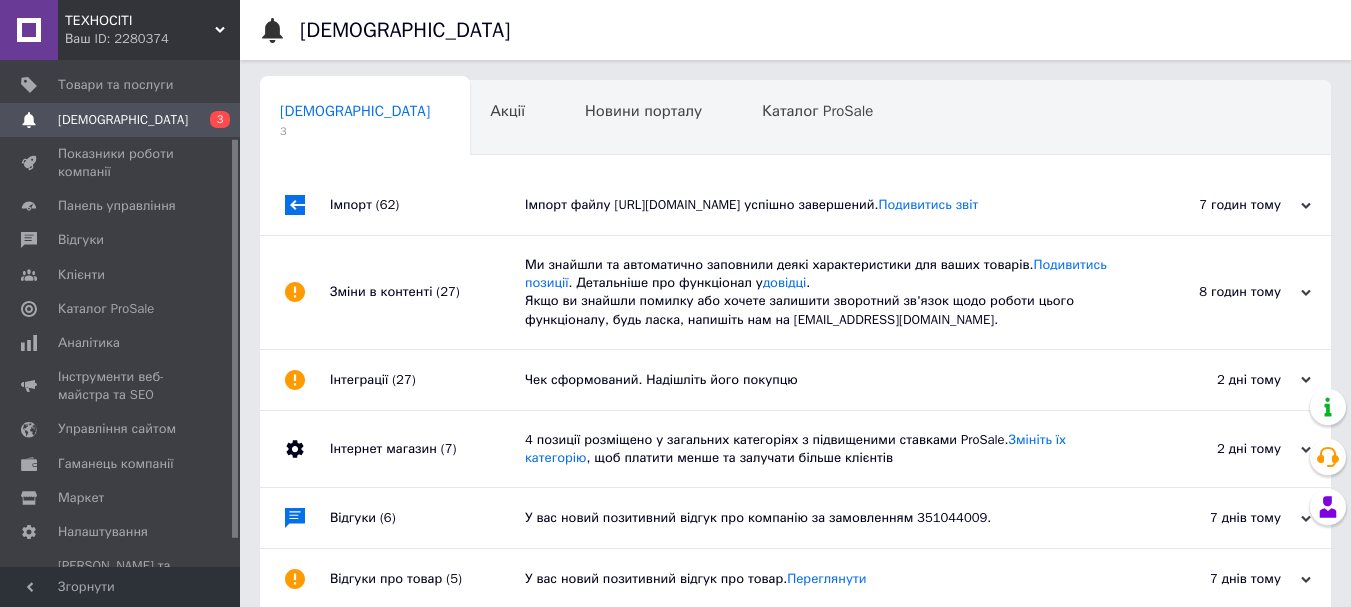 click on "Імпорт файлу https://perehodniki.ua/yandex_market.xml?hash_tag=fc5a7a8bab3d6681753951a284ea6104&sales_notes=&product_ids=&group_ids=&label_ids=&exclude_fields=&html_description=1&yandex_cpa=&process_presence_sure=1 успішно завершений.  Подивитись звіт" at bounding box center [818, 205] 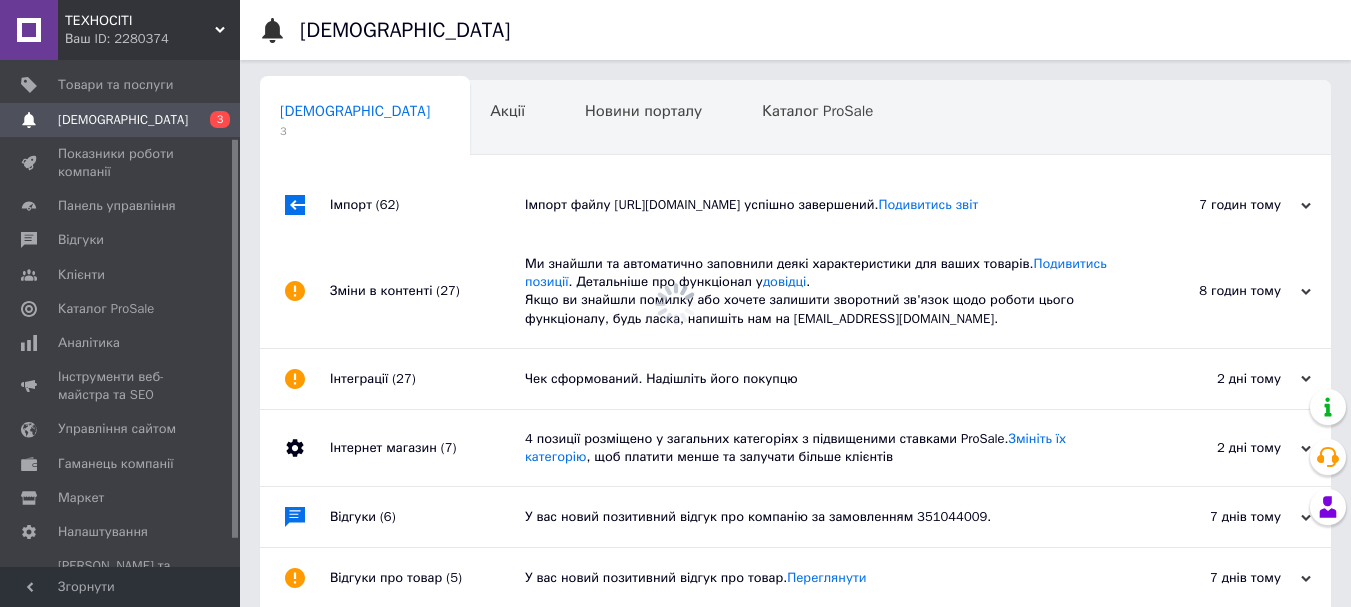 click on "Імпорт файлу https://perehodniki.ua/yandex_market.xml?hash_tag=fc5a7a8bab3d6681753951a284ea6104&sales_notes=&product_ids=&group_ids=&label_ids=&exclude_fields=&html_description=1&yandex_cpa=&process_presence_sure=1 успішно завершений.  Подивитись звіт" at bounding box center (818, 205) 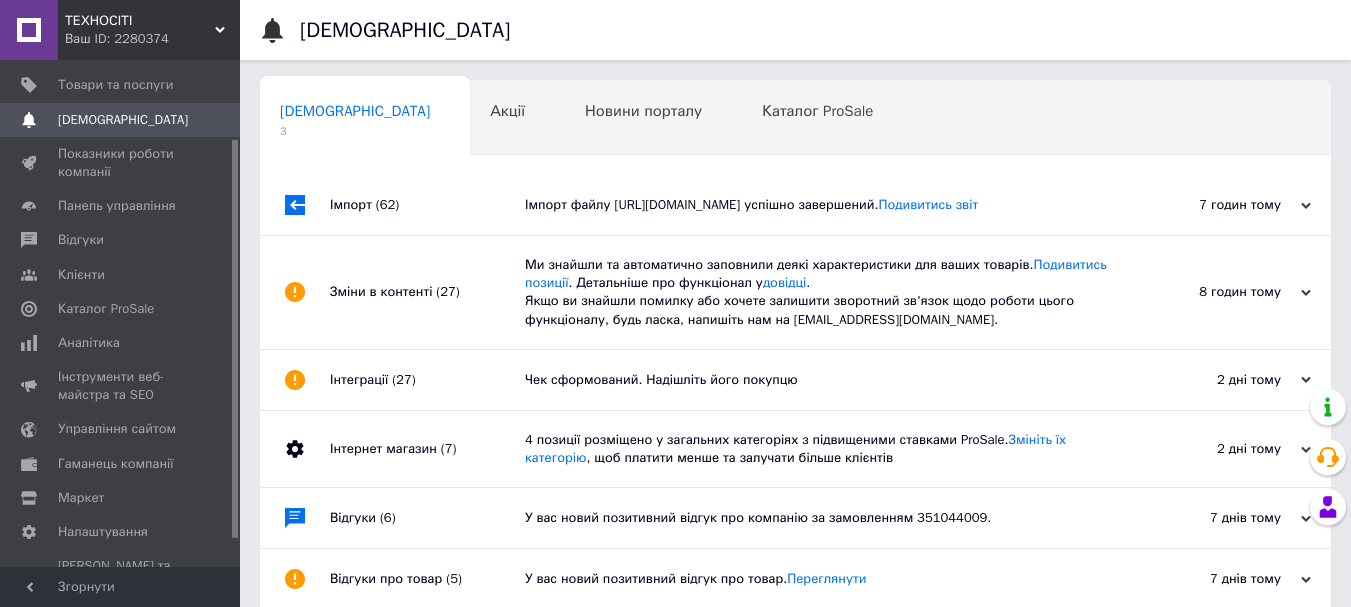 click on "Ми знайшли та автоматично заповнили деякі характеристики для ваших товарів.  Подивитись позиції . Детальніше про функціонал у  довідці . Якщо ви знайшли помилку або хочете залишити зворотний зв'язок щодо роботи цього функціоналу, будь ласка, напишіть нам на moderation@prom.ua." at bounding box center [818, 292] 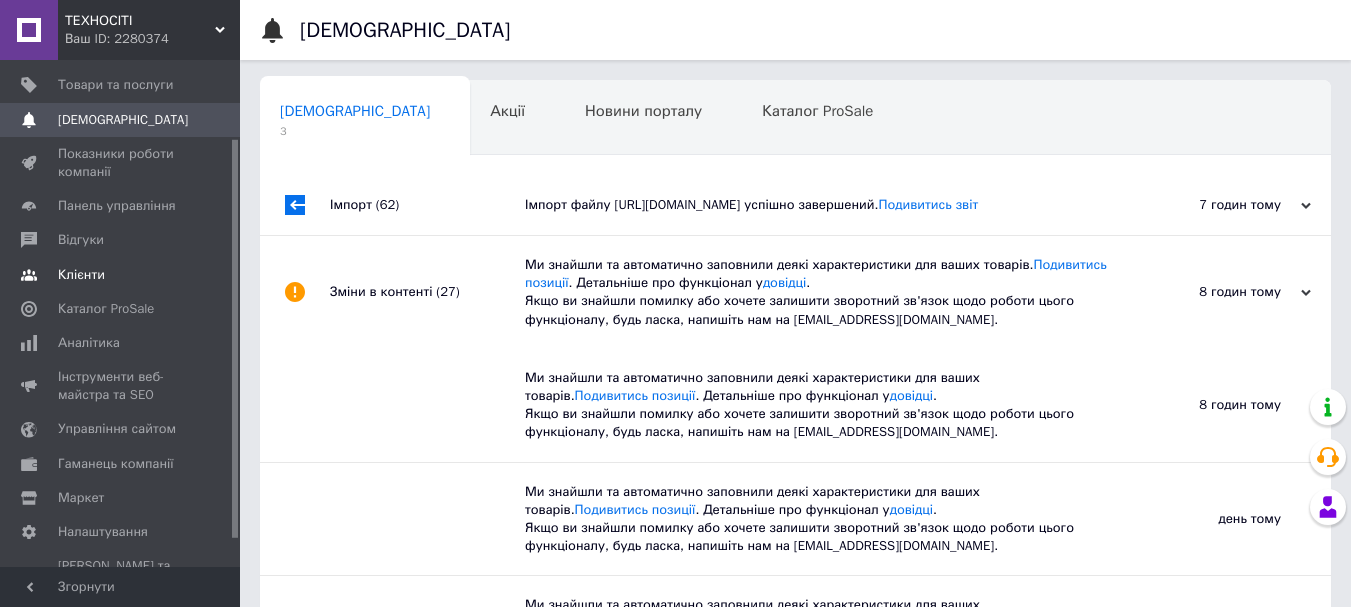 scroll, scrollTop: 0, scrollLeft: 0, axis: both 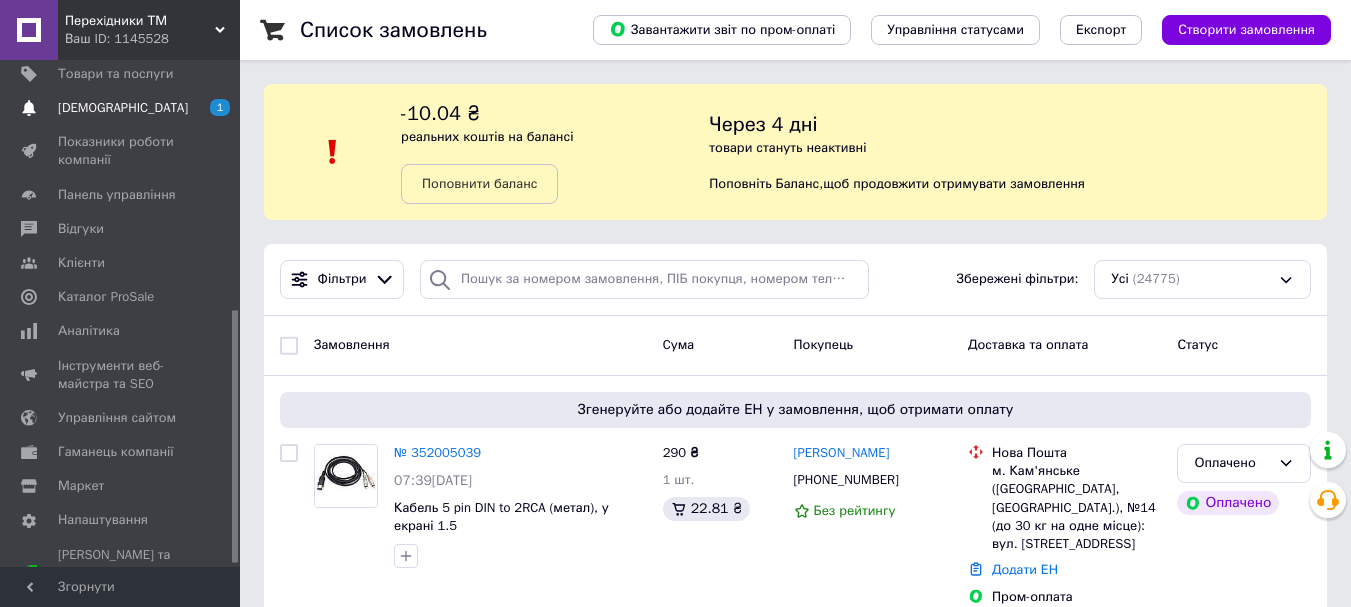 click on "1 0" at bounding box center [212, 108] 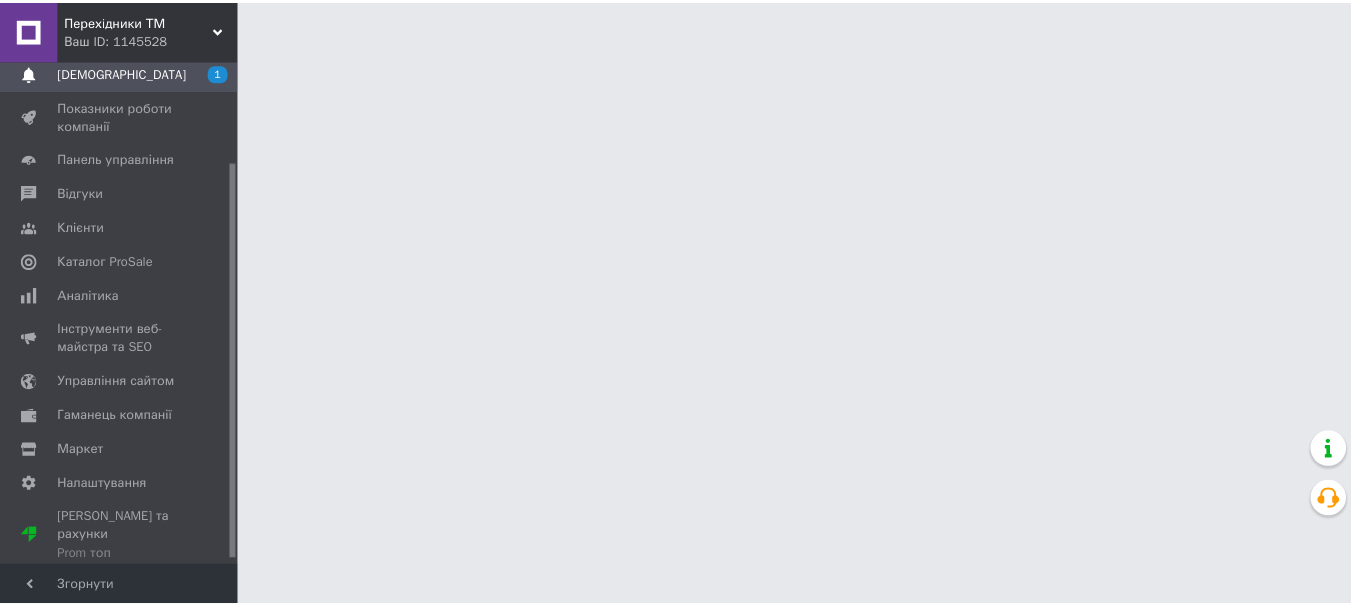 scroll, scrollTop: 129, scrollLeft: 0, axis: vertical 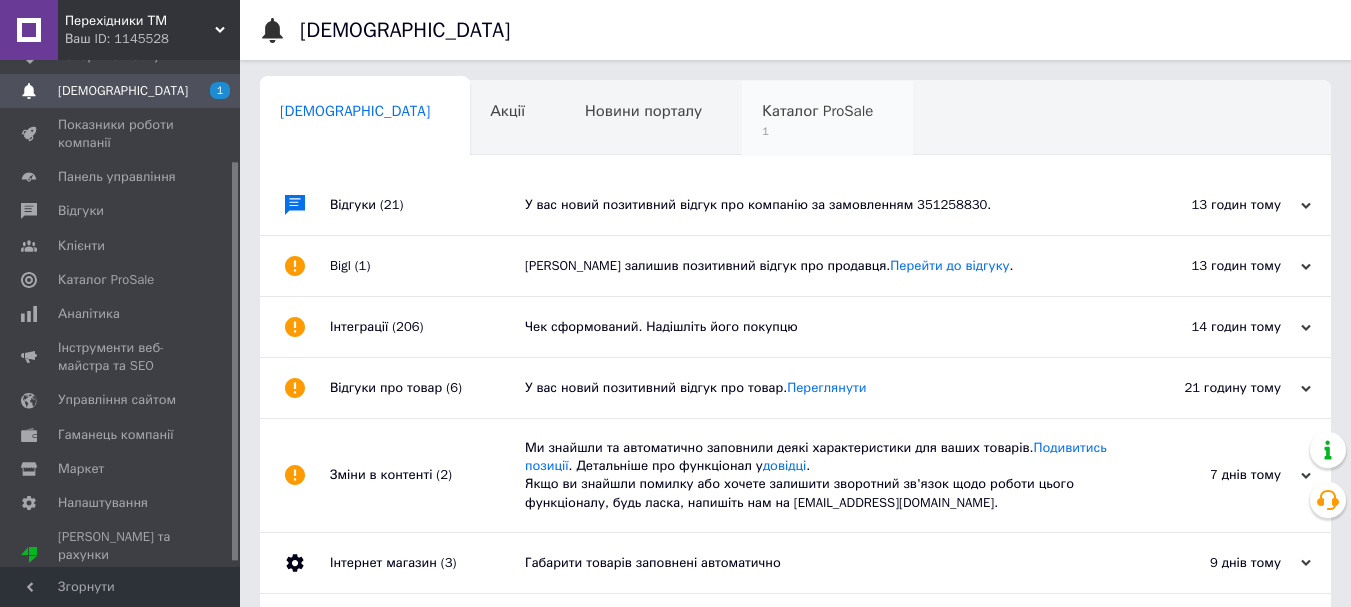 click on "Каталог ProSale 1" at bounding box center [827, 119] 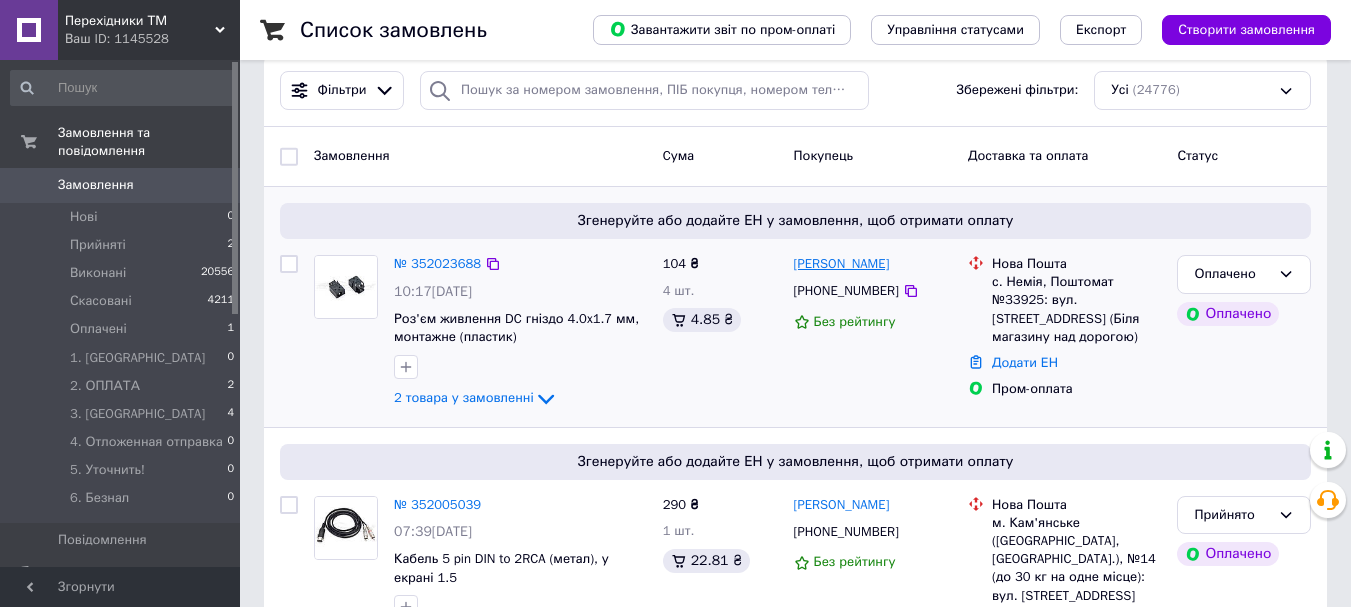 scroll, scrollTop: 200, scrollLeft: 0, axis: vertical 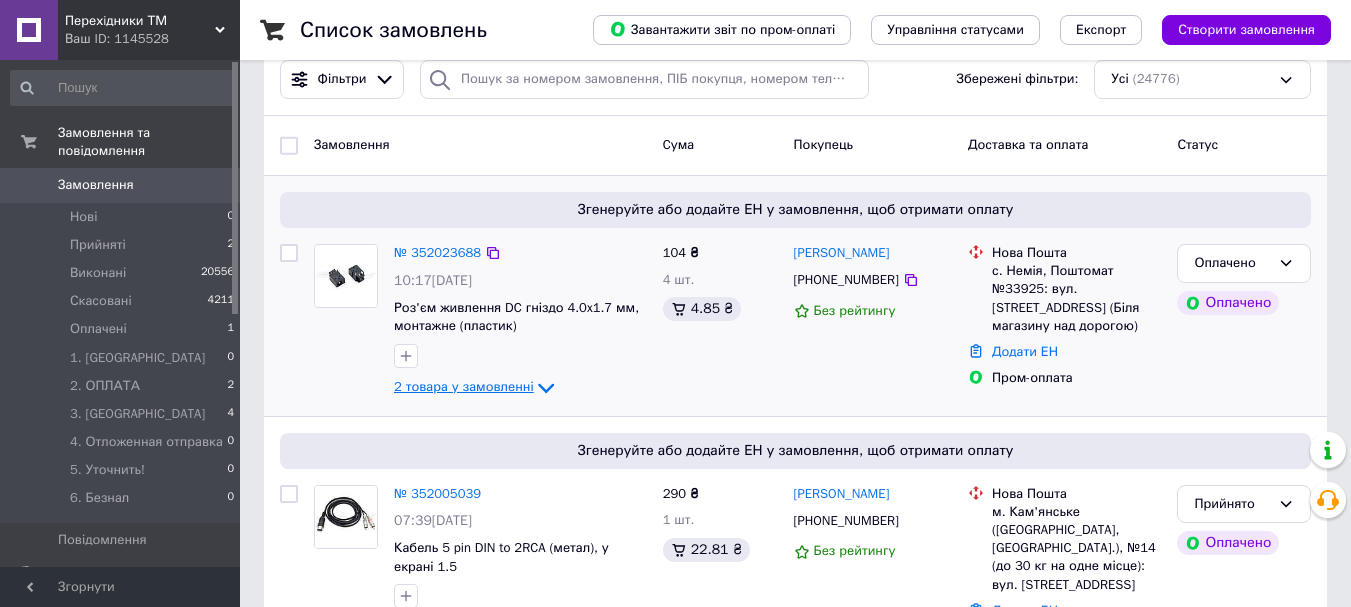 click on "2 товара у замовленні" at bounding box center (464, 386) 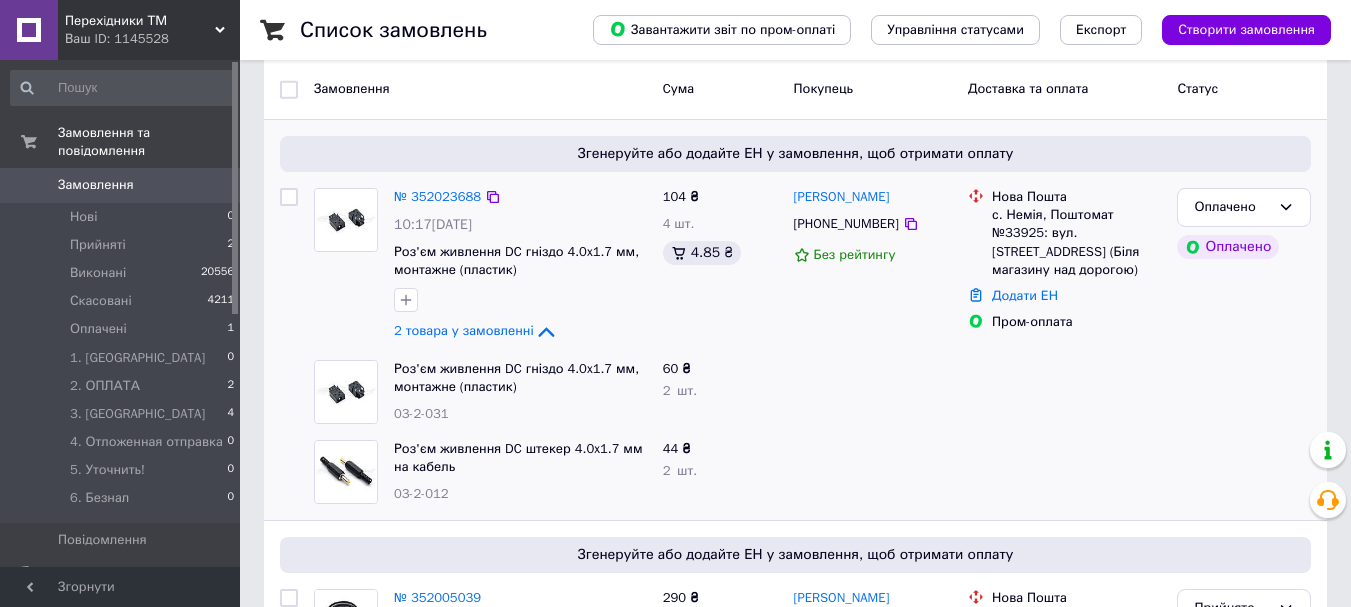 scroll, scrollTop: 300, scrollLeft: 0, axis: vertical 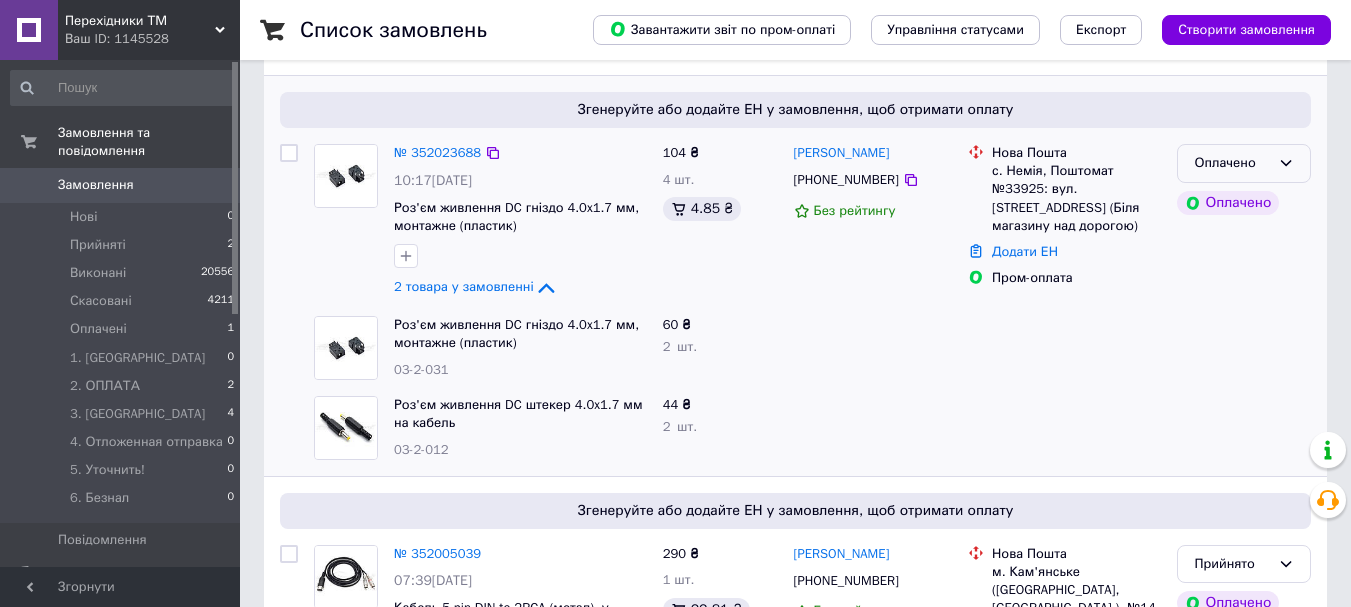 click on "Оплачено" at bounding box center (1232, 163) 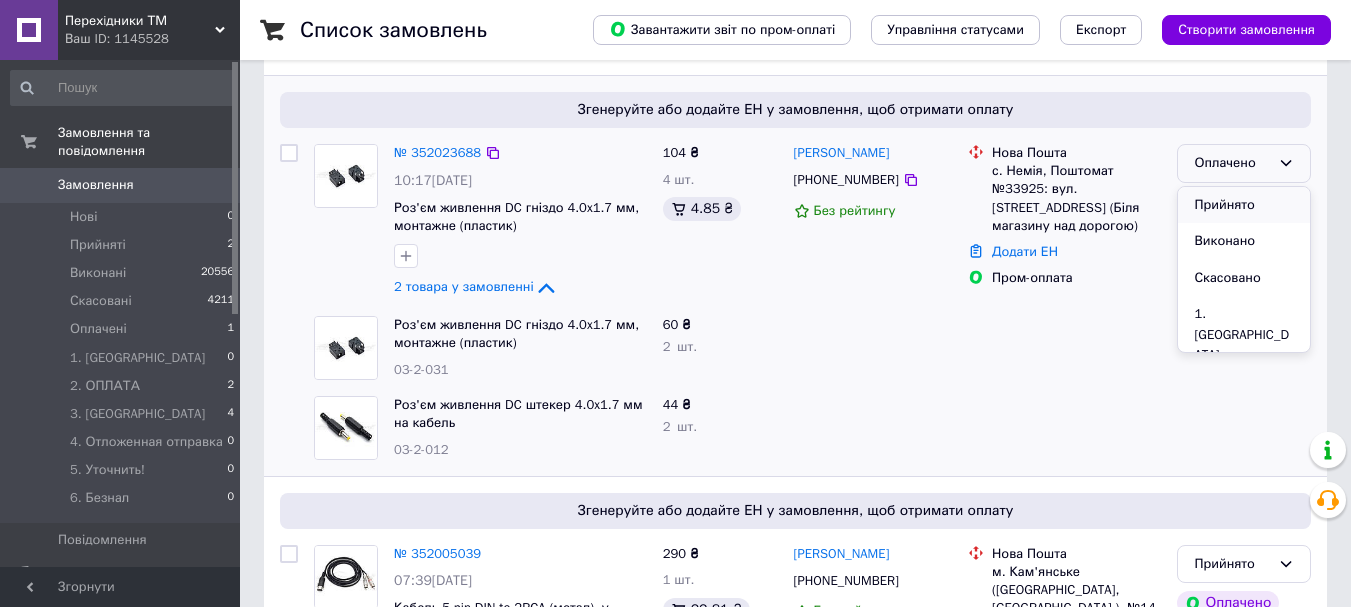 click on "Прийнято" at bounding box center (1244, 205) 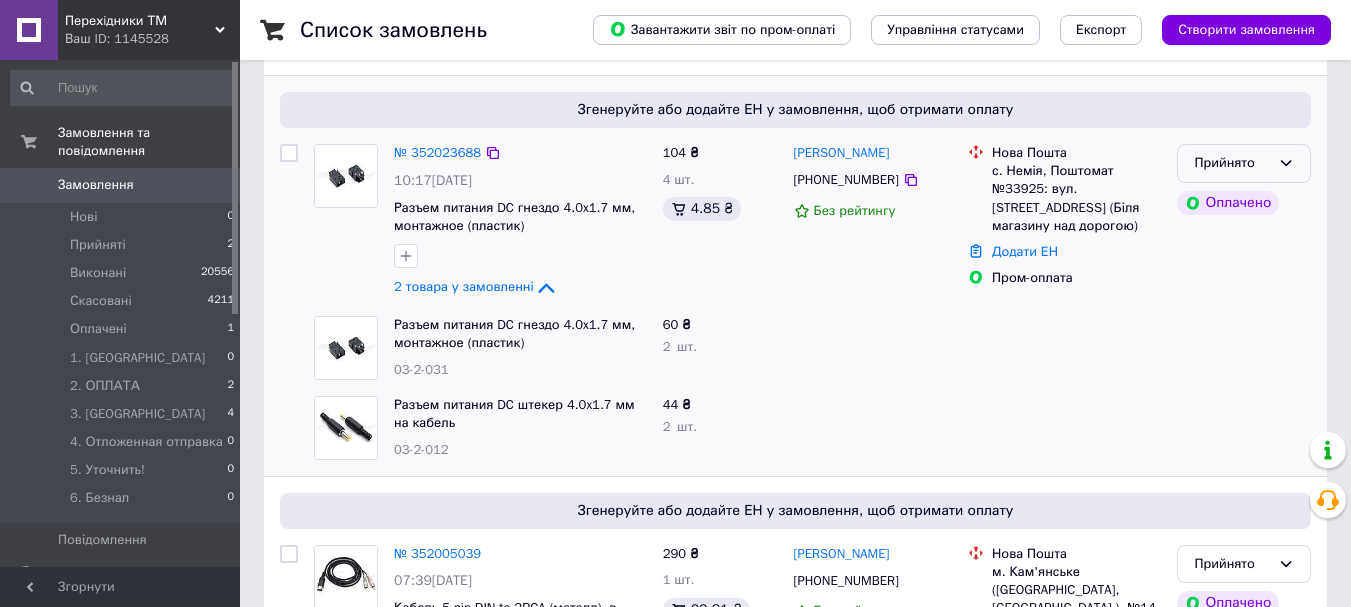 click on "Прийнято" at bounding box center [1232, 163] 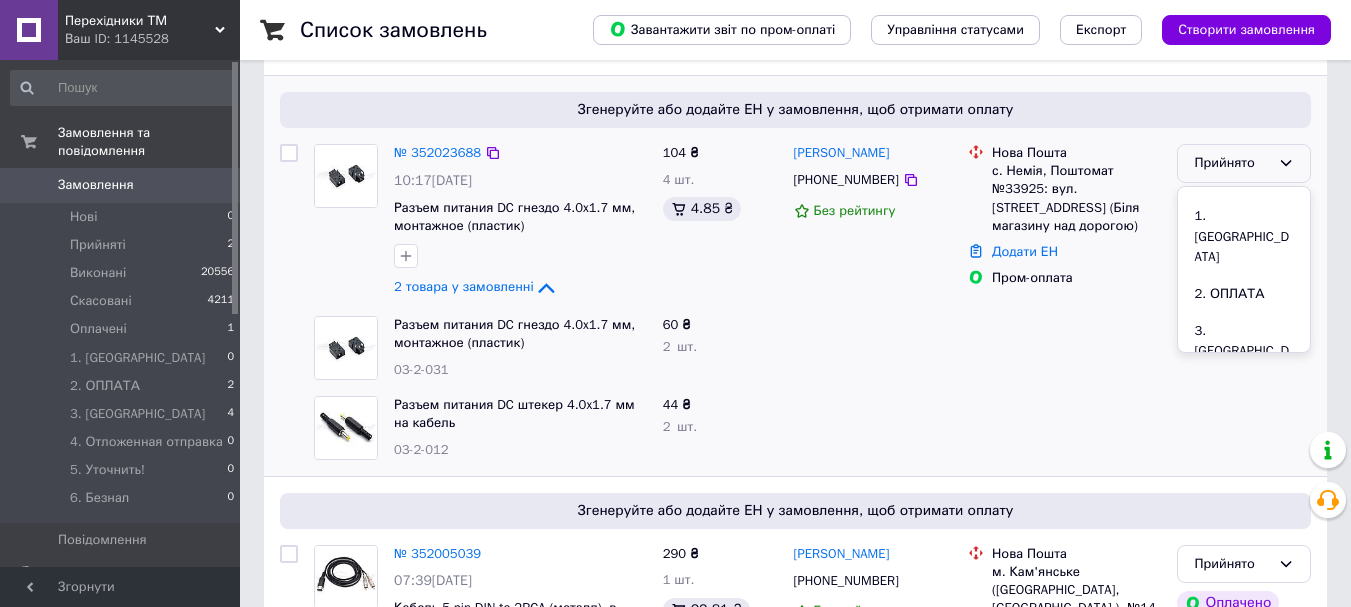 scroll, scrollTop: 100, scrollLeft: 0, axis: vertical 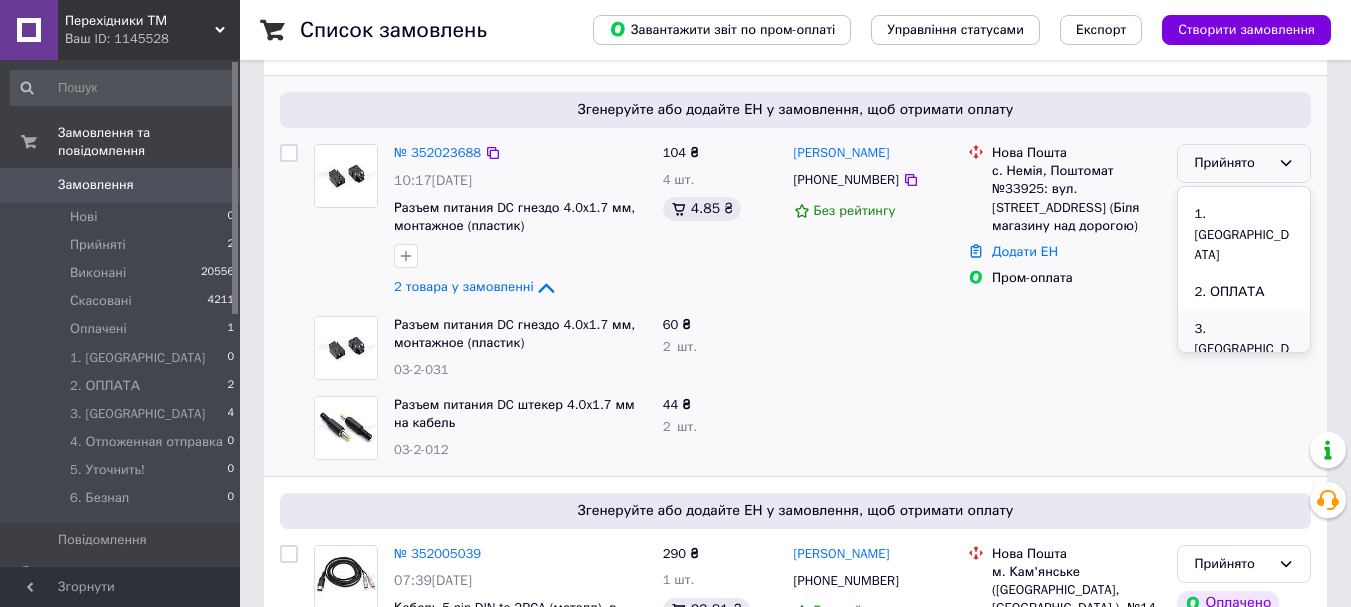 click on "3. [GEOGRAPHIC_DATA]" at bounding box center (1244, 350) 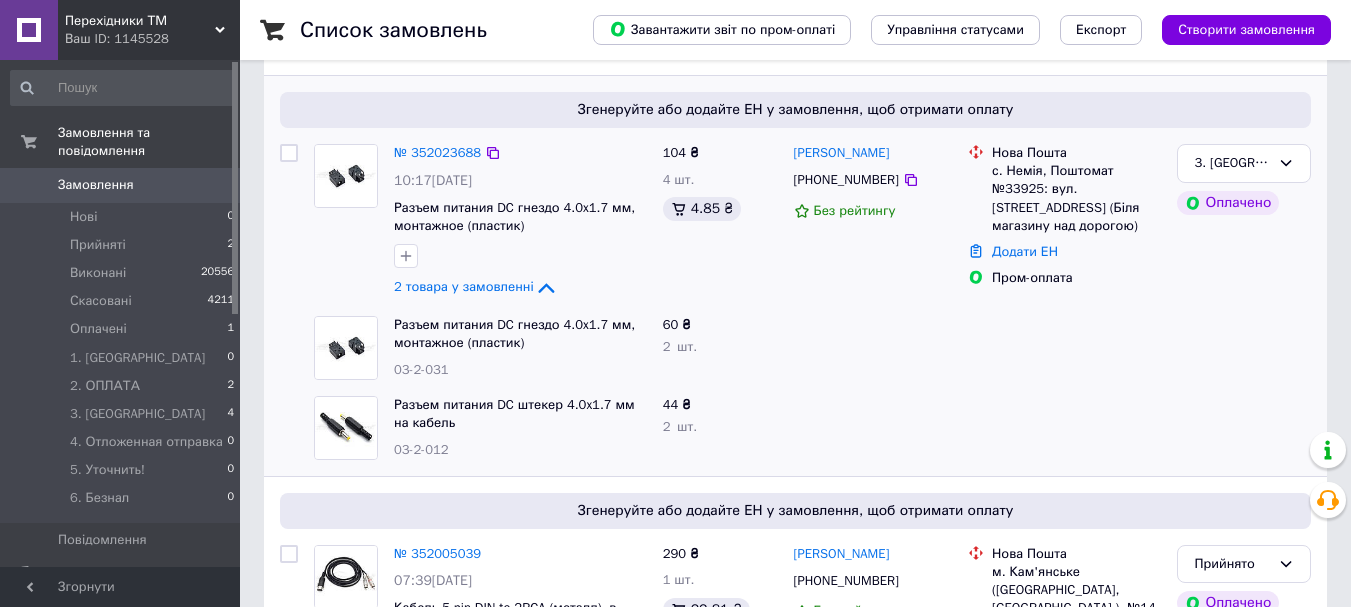 click 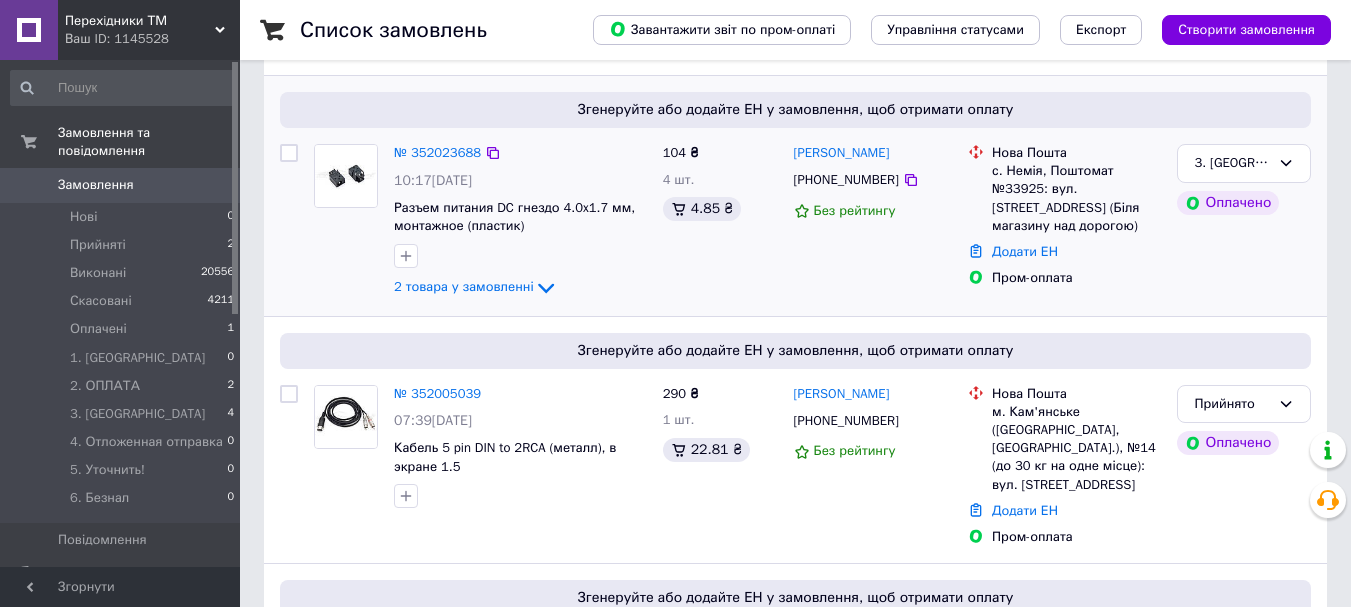 scroll, scrollTop: 400, scrollLeft: 0, axis: vertical 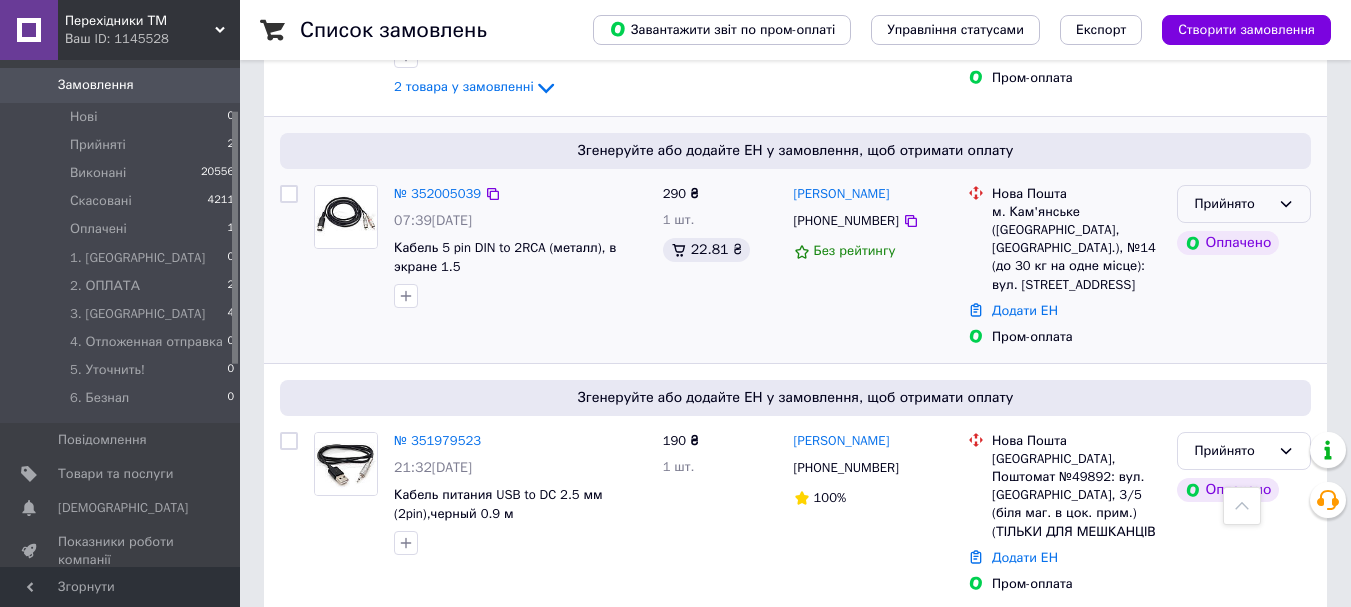 click on "Прийнято" at bounding box center [1232, 204] 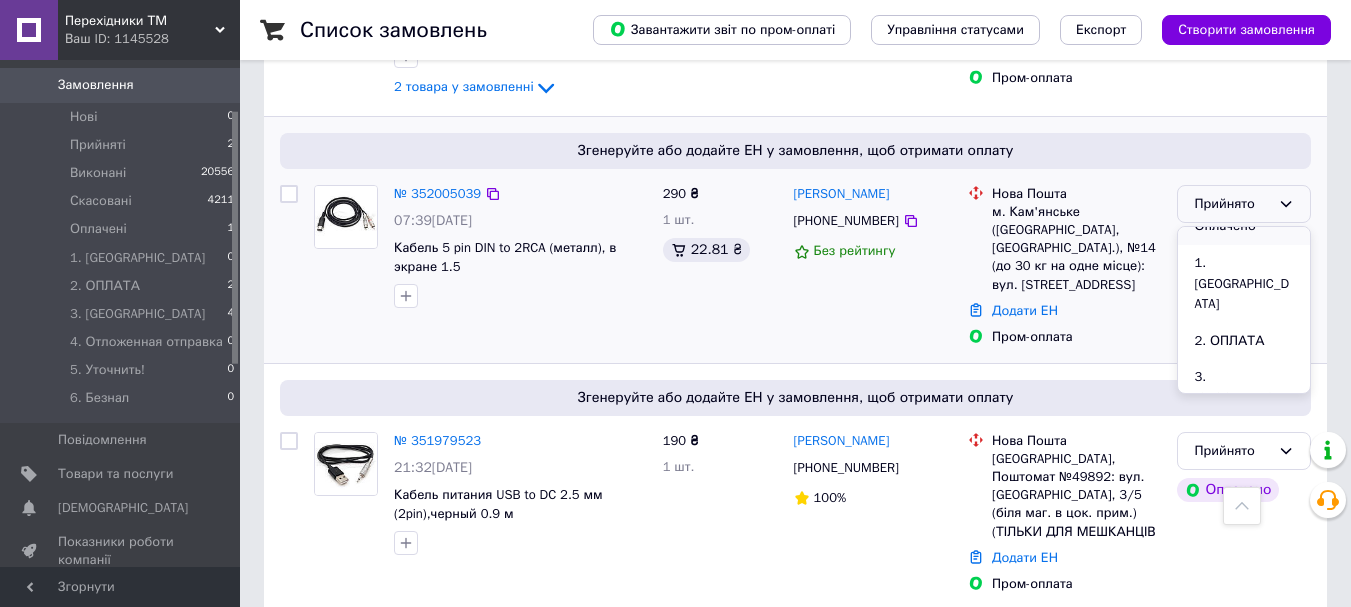 scroll, scrollTop: 100, scrollLeft: 0, axis: vertical 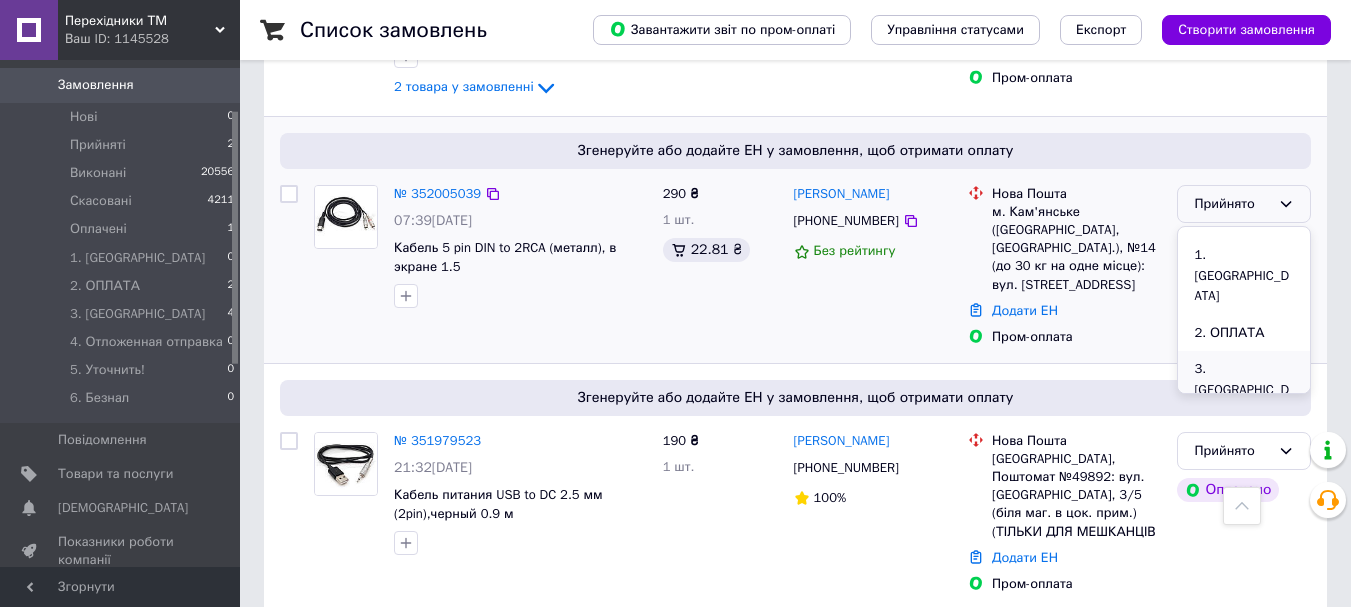 click on "3. [GEOGRAPHIC_DATA]" at bounding box center (1244, 390) 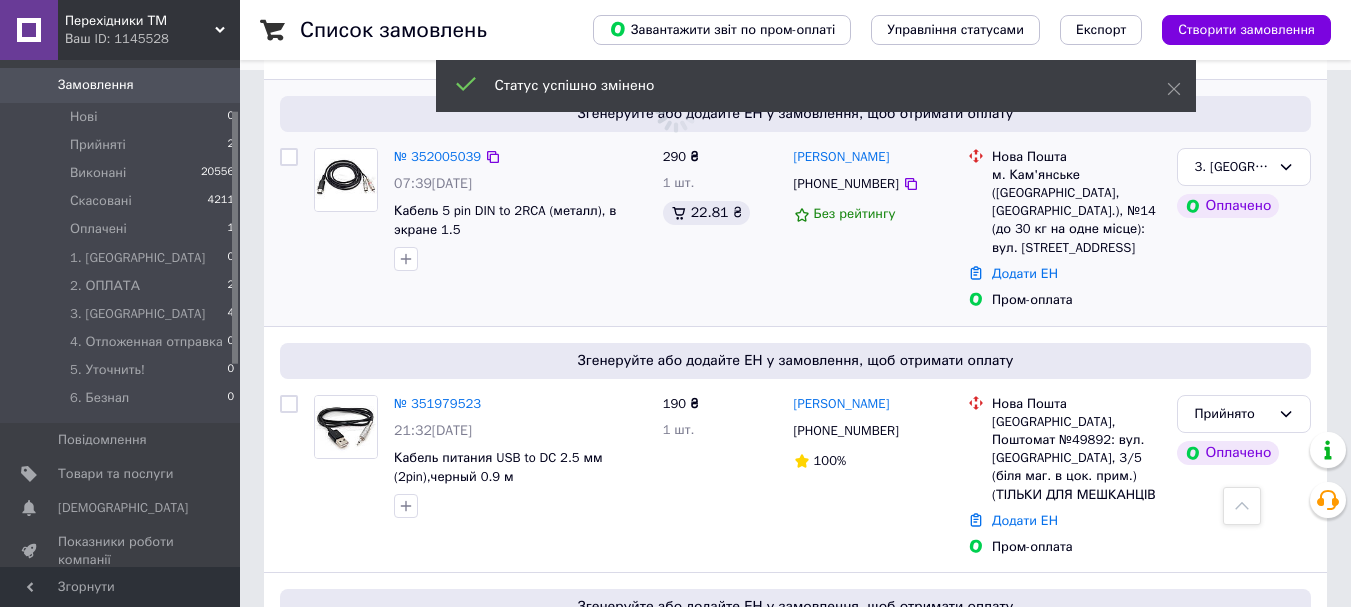 scroll, scrollTop: 600, scrollLeft: 0, axis: vertical 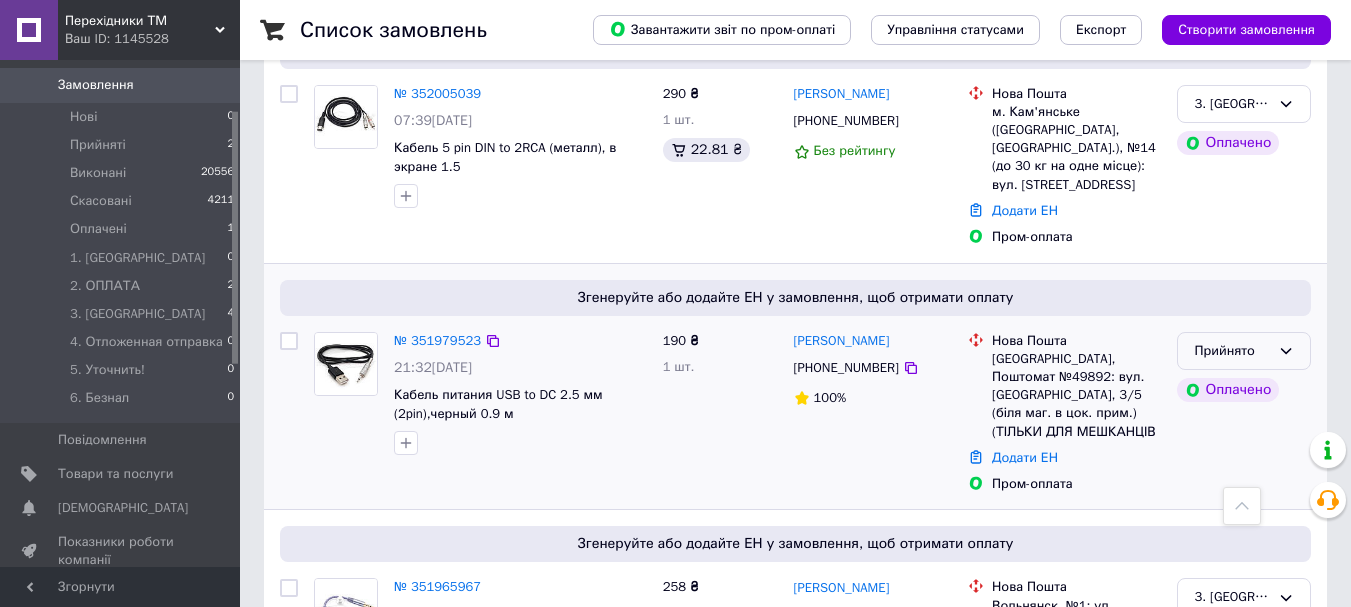 click on "Прийнято" at bounding box center [1232, 351] 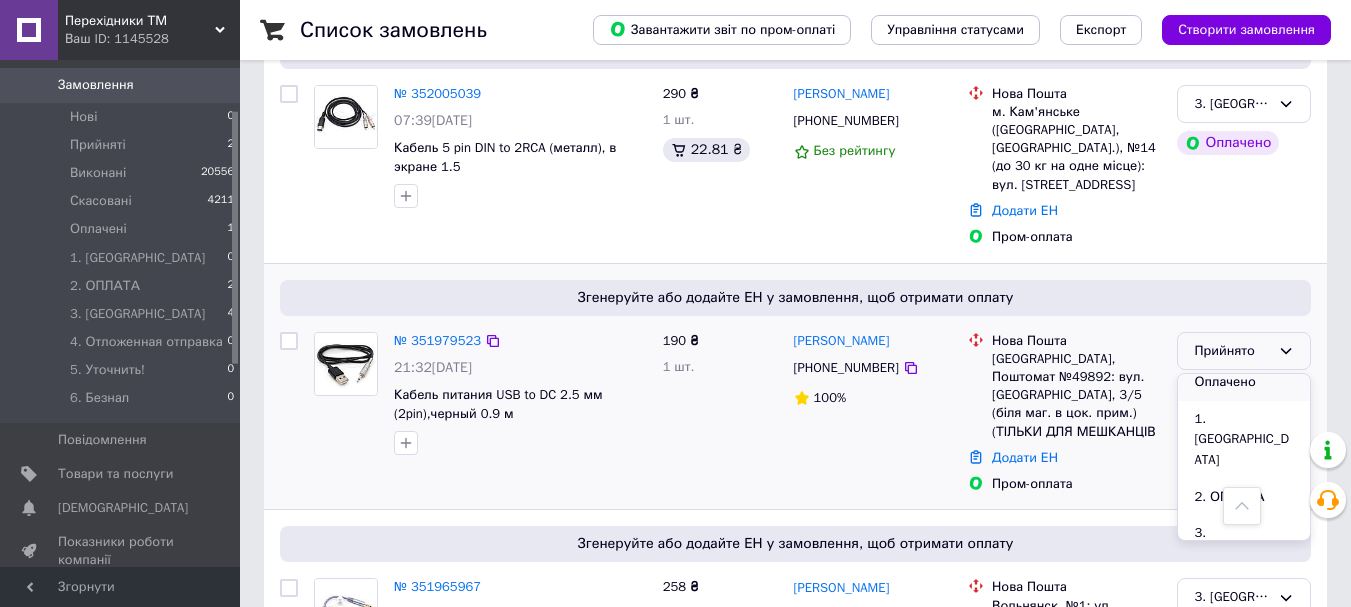 scroll, scrollTop: 100, scrollLeft: 0, axis: vertical 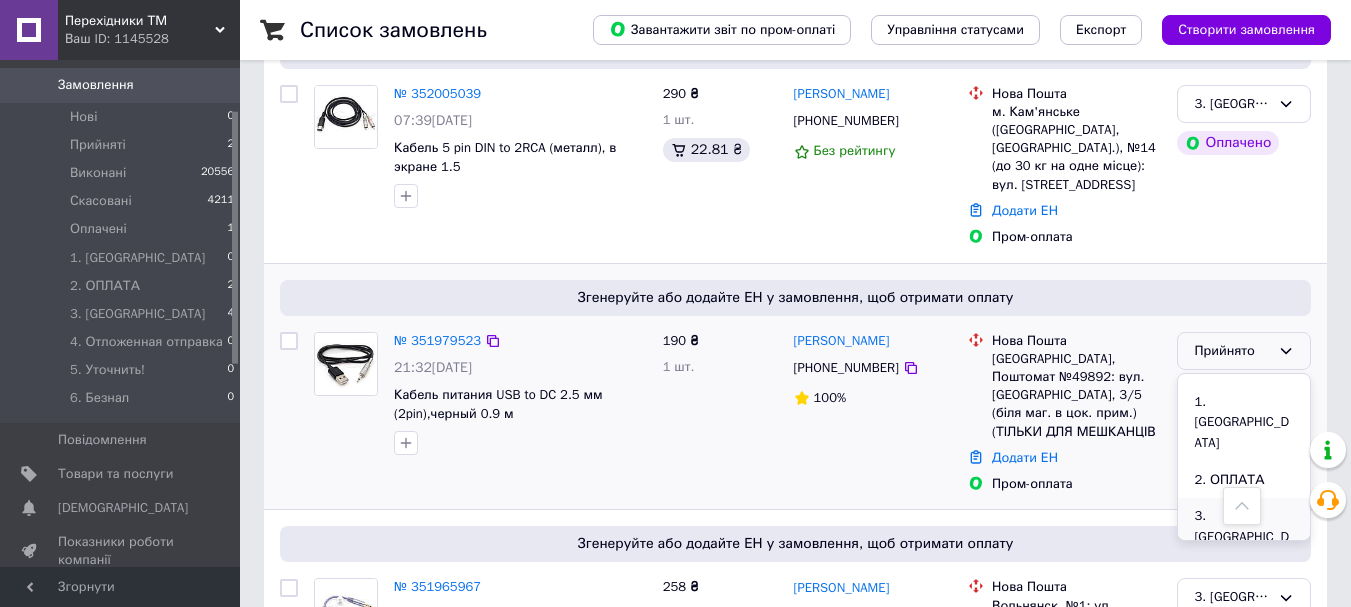 click on "3. [GEOGRAPHIC_DATA]" at bounding box center [1244, 537] 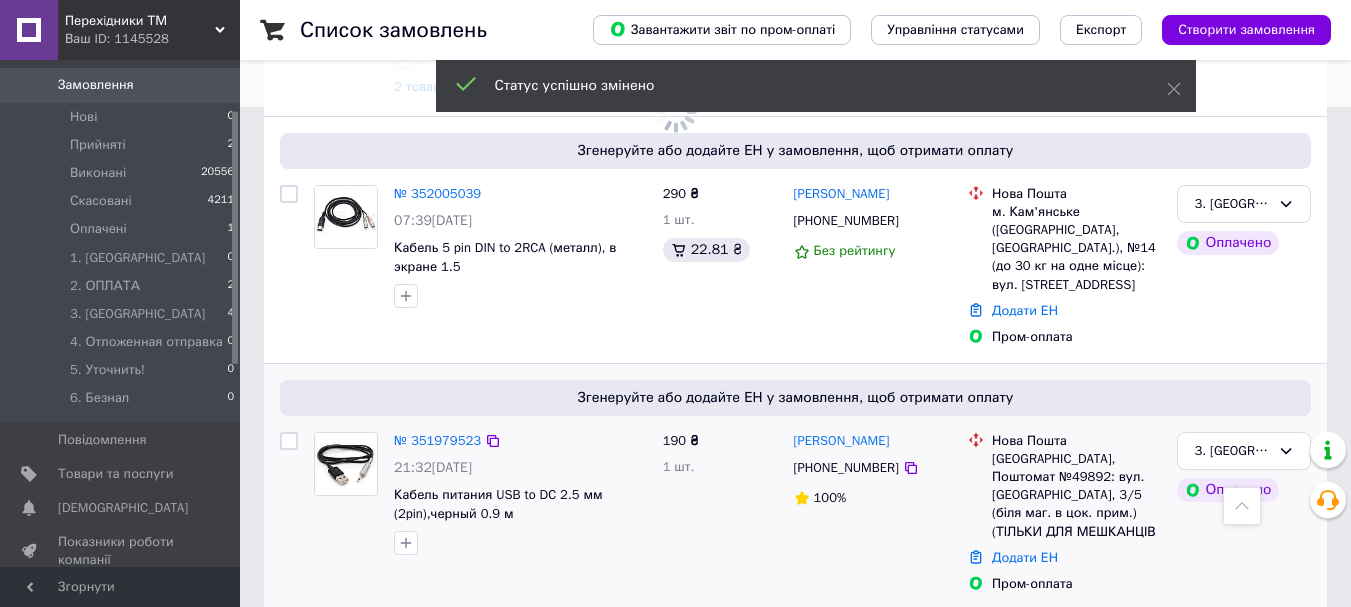 scroll, scrollTop: 400, scrollLeft: 0, axis: vertical 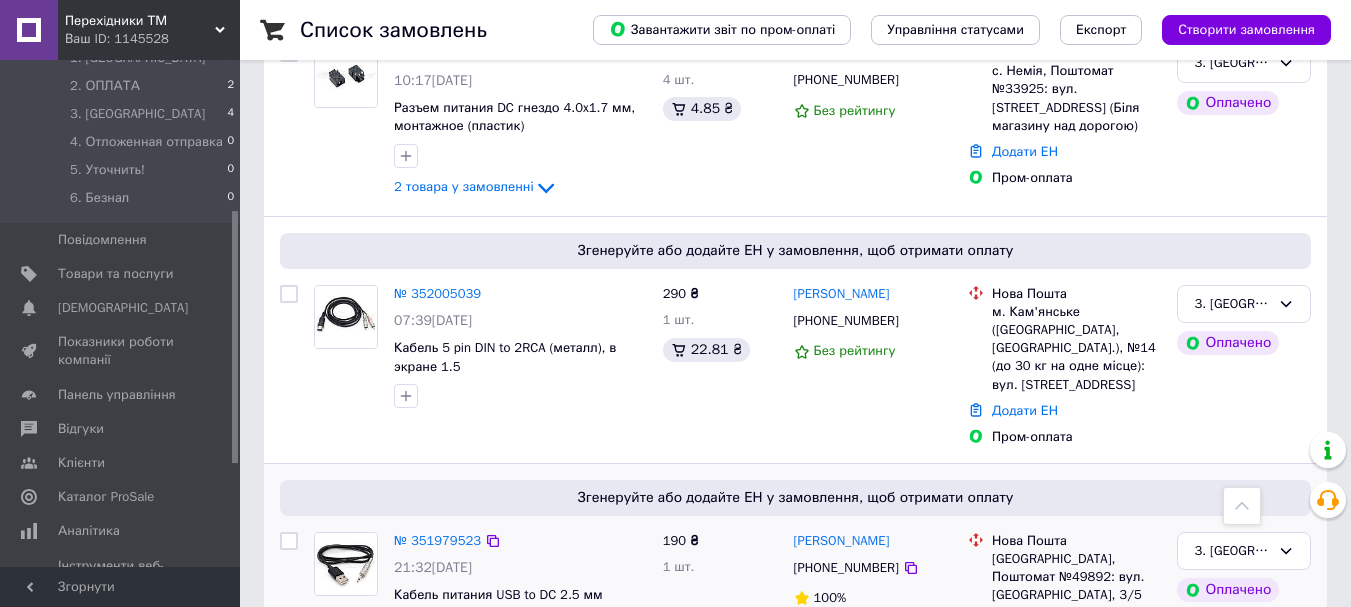 click 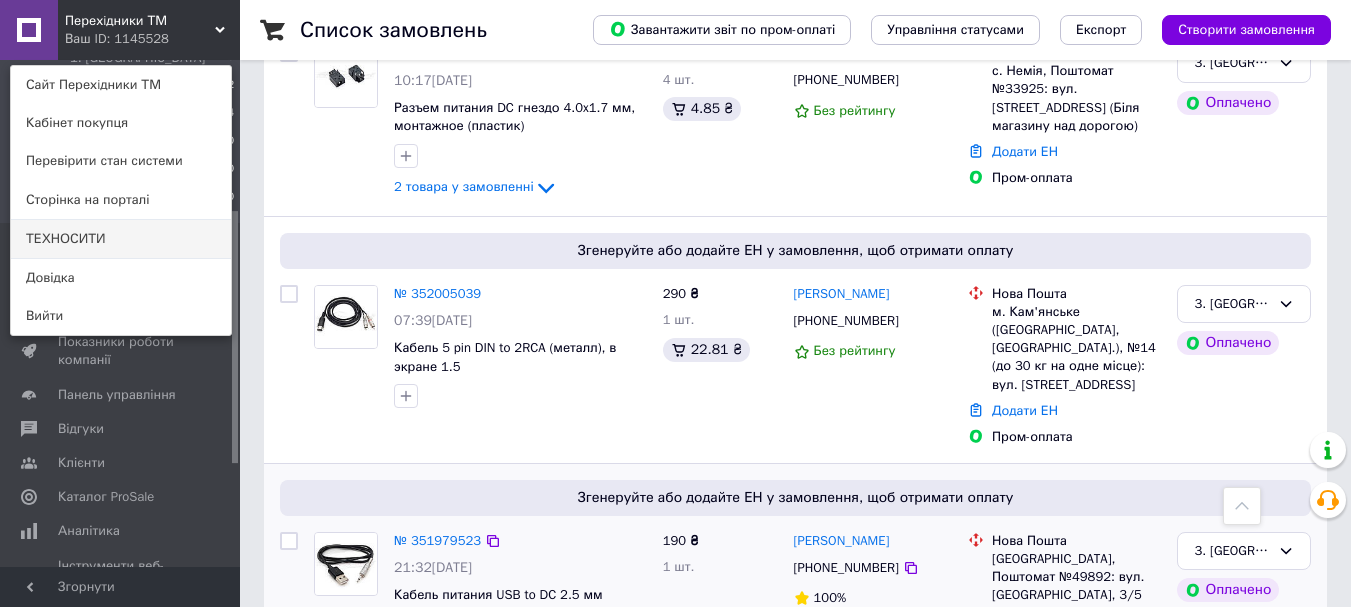 click on "ТЕХНОСИТИ" at bounding box center (121, 239) 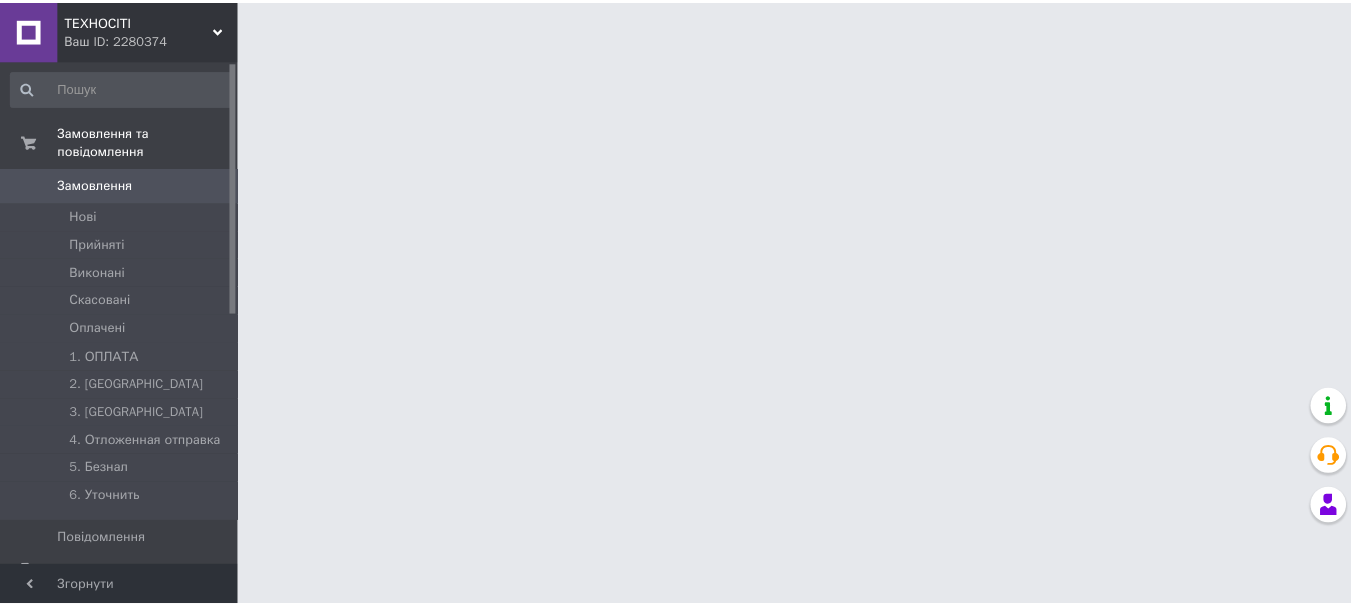 scroll, scrollTop: 0, scrollLeft: 0, axis: both 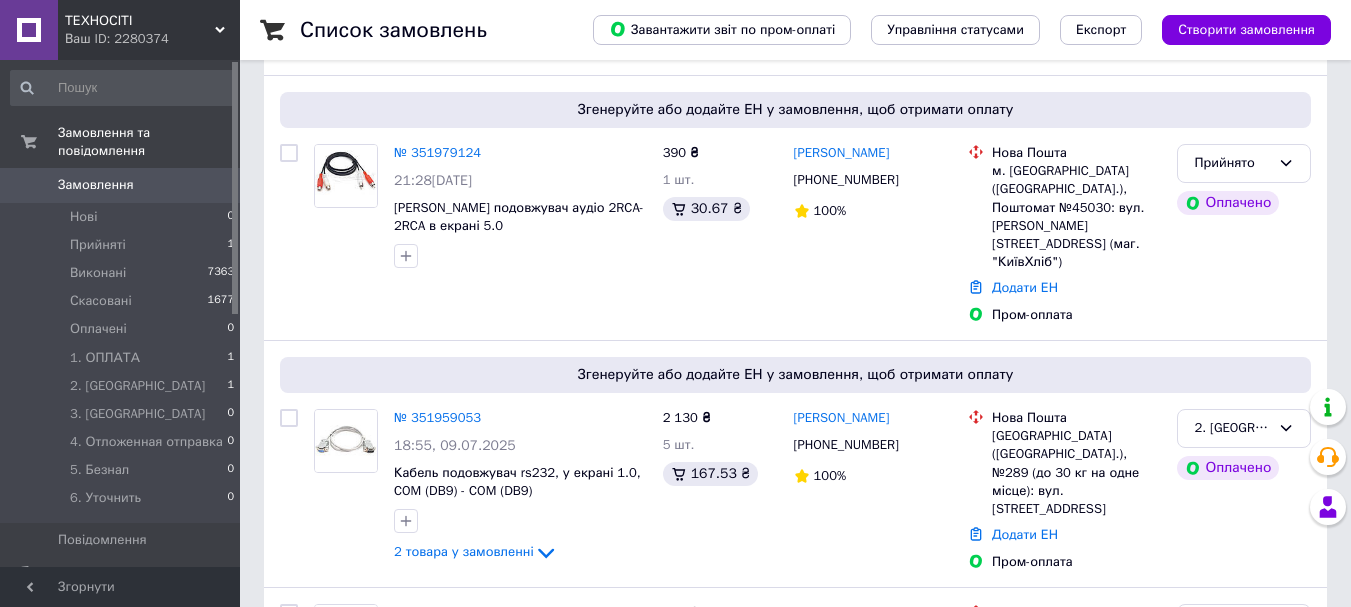 click 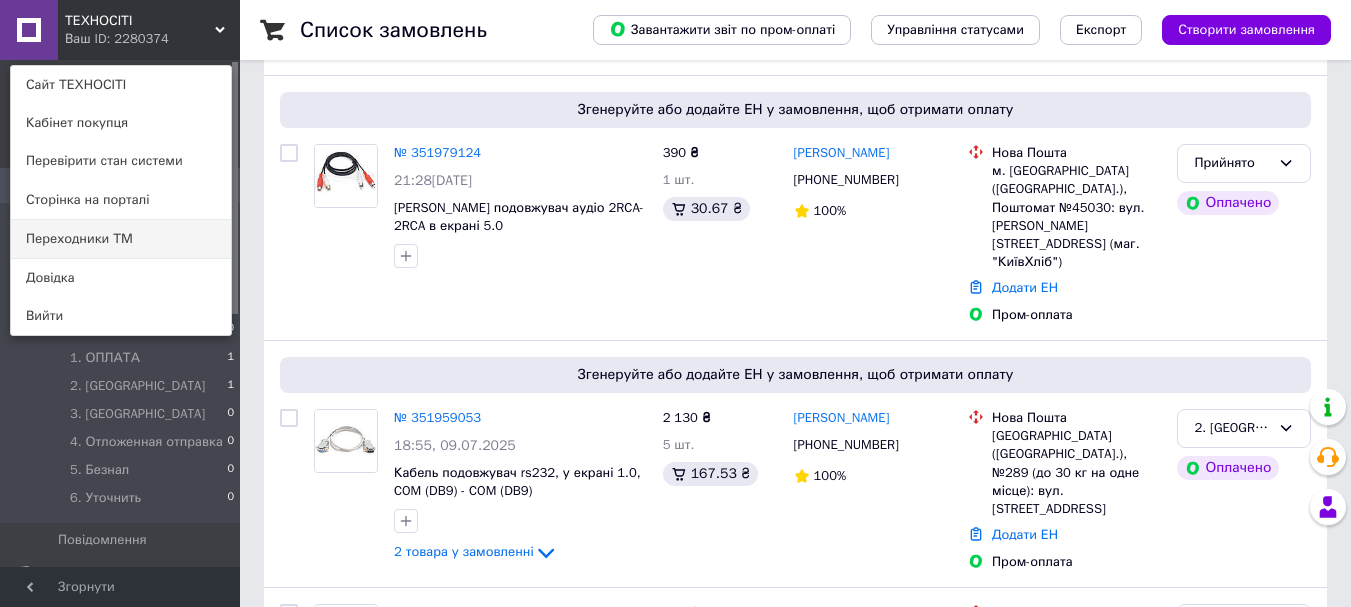 click on "Переходники ТМ" at bounding box center (121, 239) 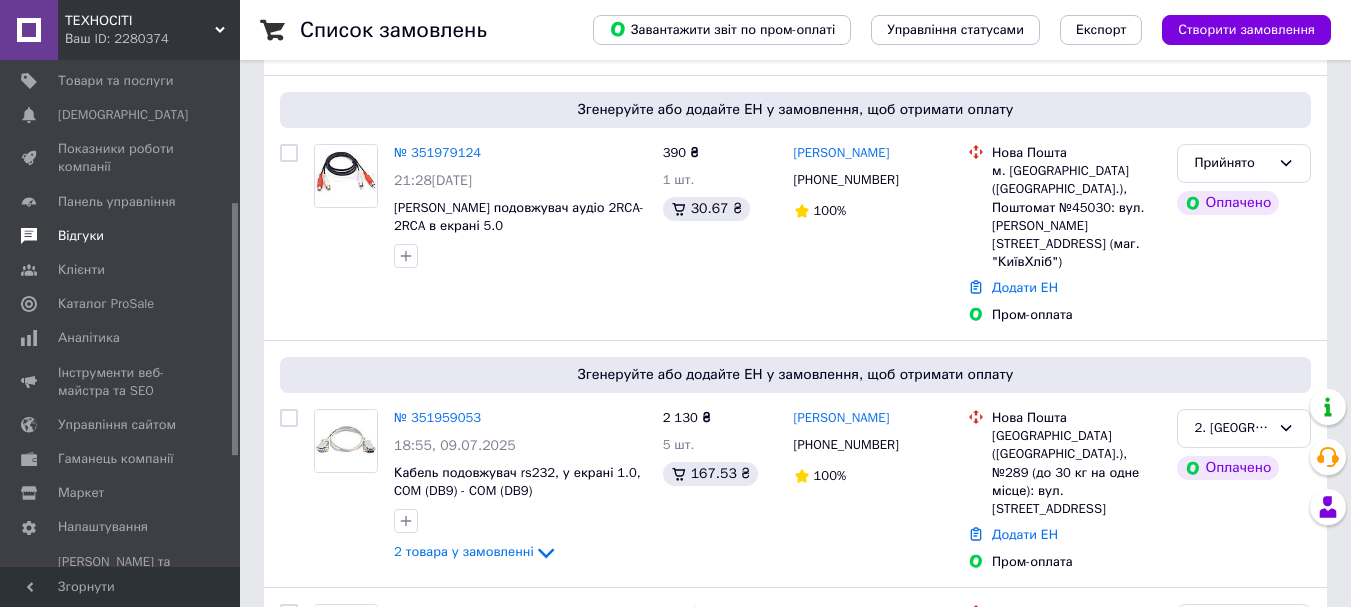 scroll, scrollTop: 0, scrollLeft: 0, axis: both 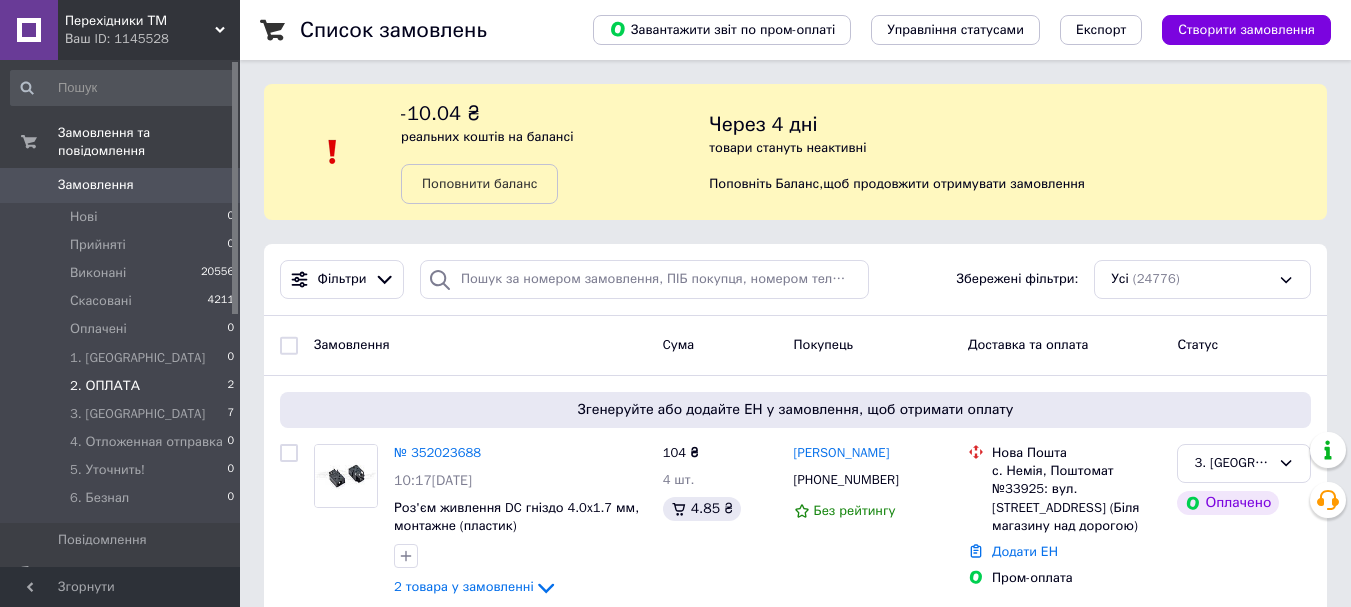 click on "2. ОПЛАТА 2" at bounding box center (123, 386) 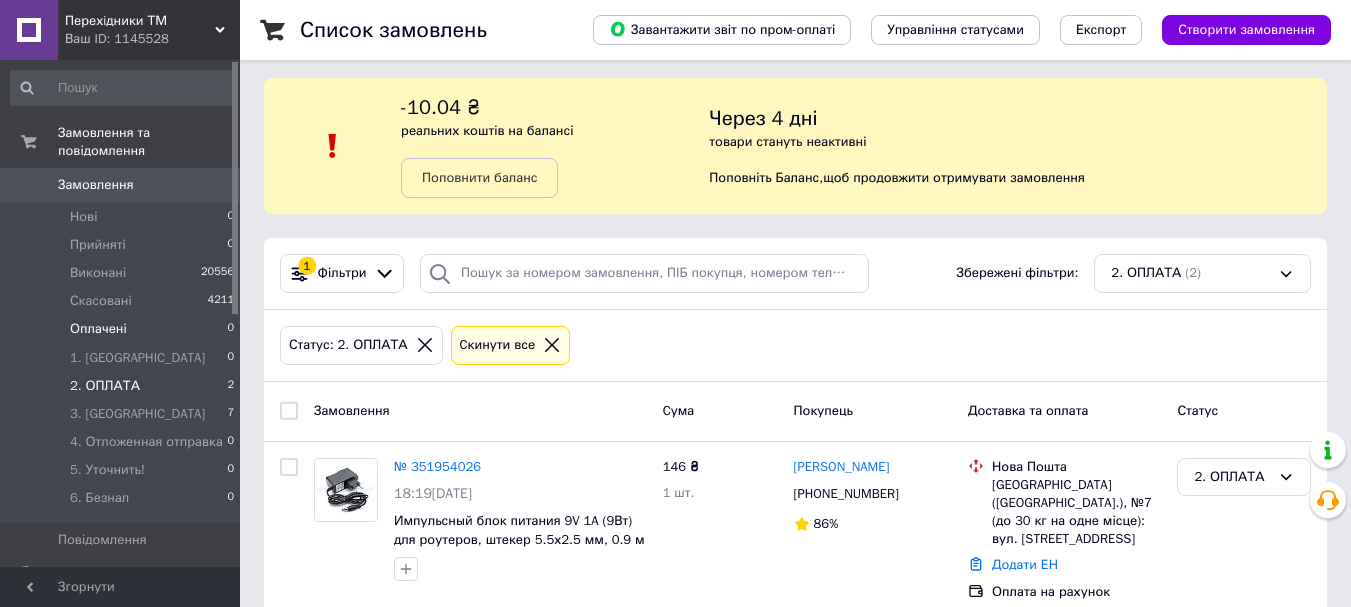 scroll, scrollTop: 0, scrollLeft: 0, axis: both 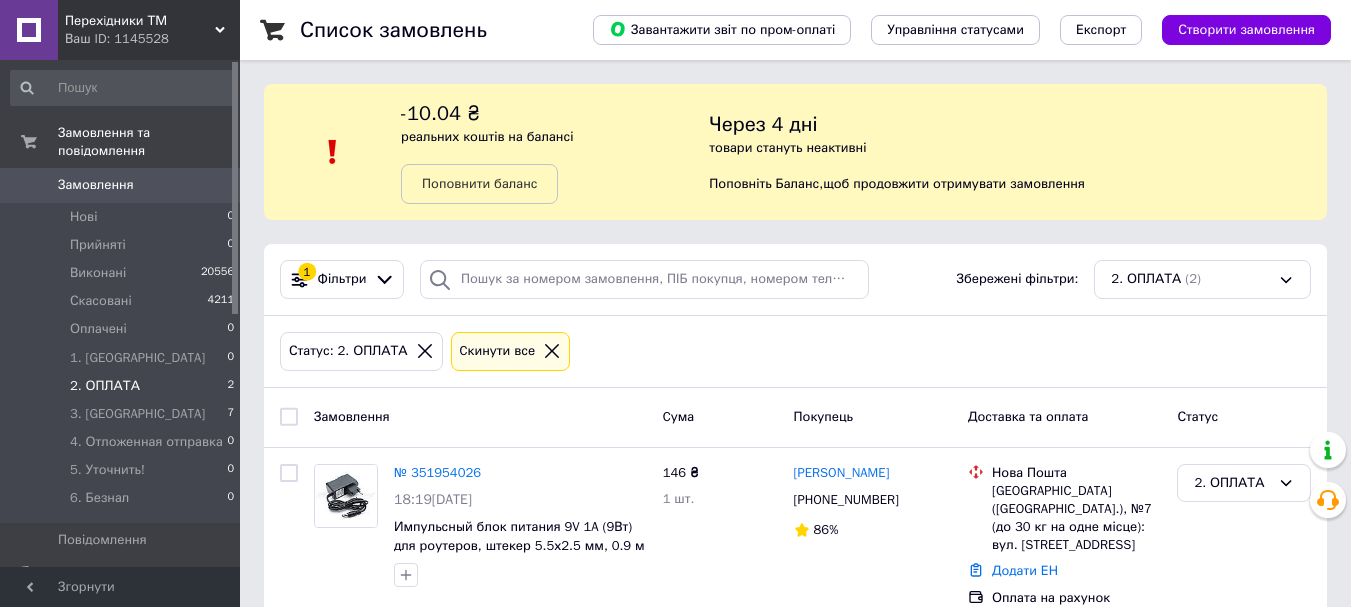 click on "Перехiдники ТМ Ваш ID: 1145528" at bounding box center [149, 30] 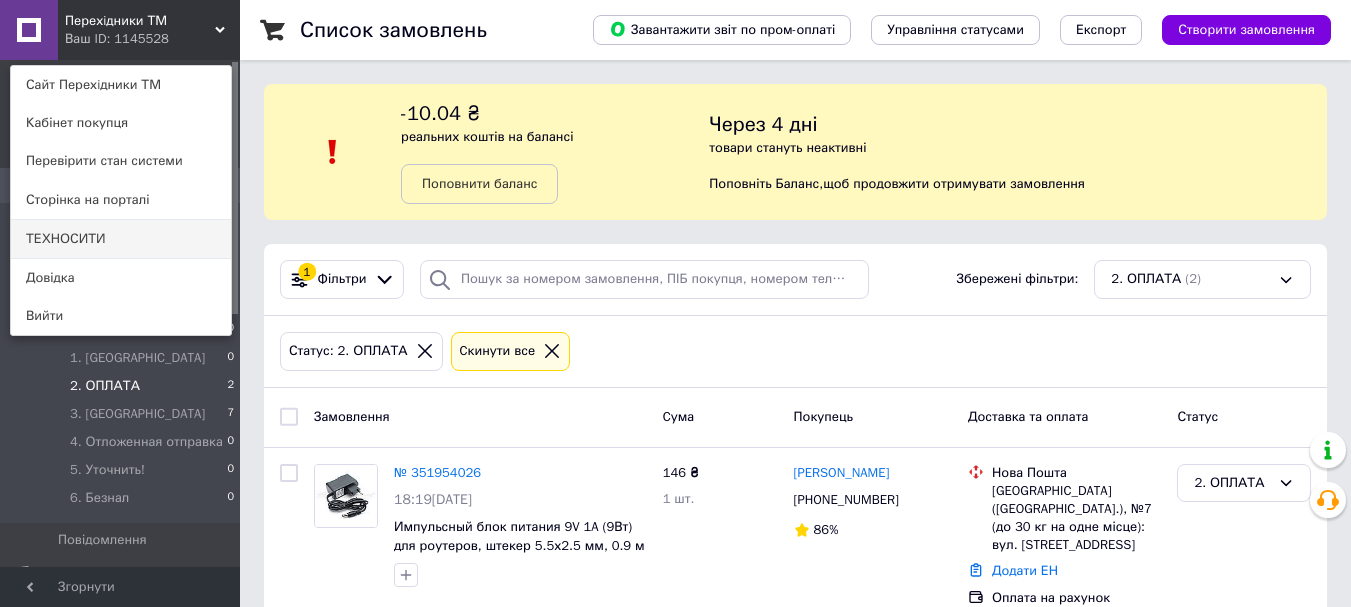 click on "ТЕХНОСИТИ" at bounding box center [121, 239] 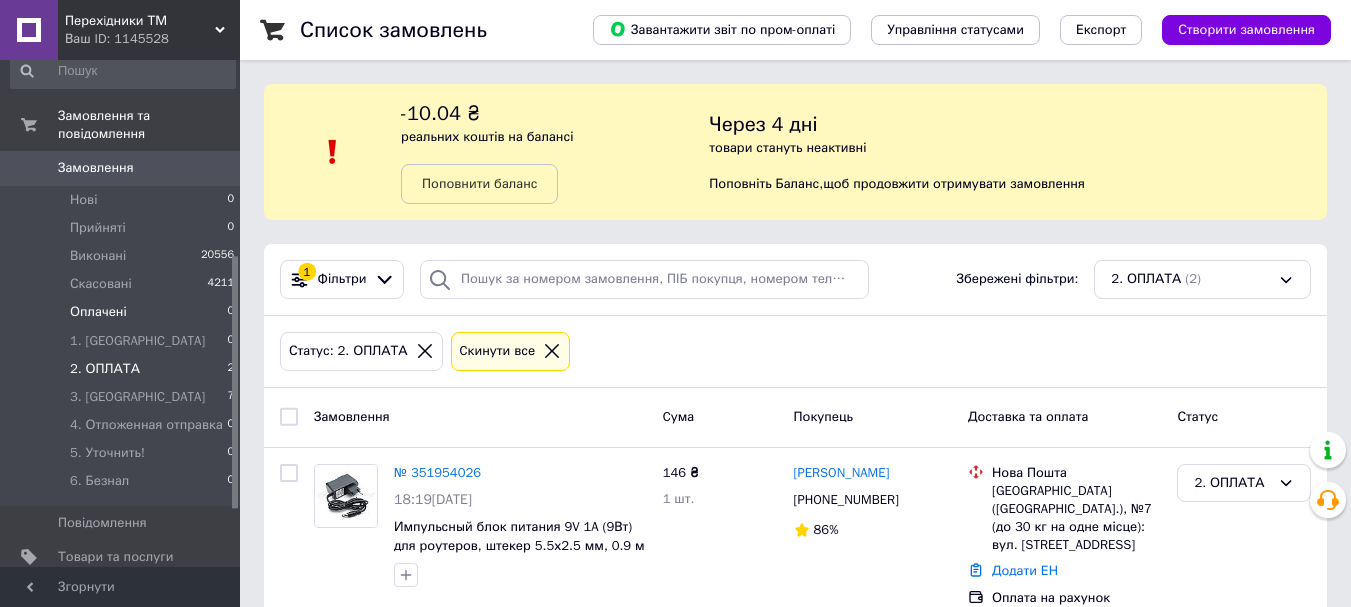 scroll, scrollTop: 0, scrollLeft: 0, axis: both 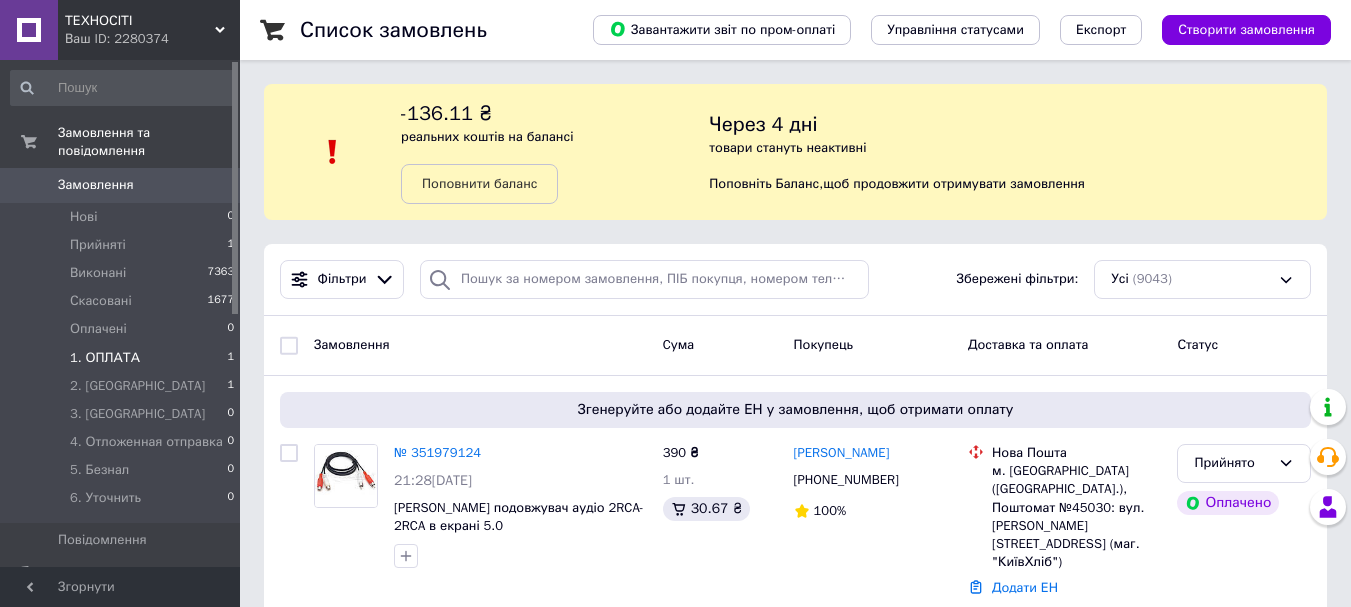 click on "1. ОПЛАТА 1" at bounding box center (123, 358) 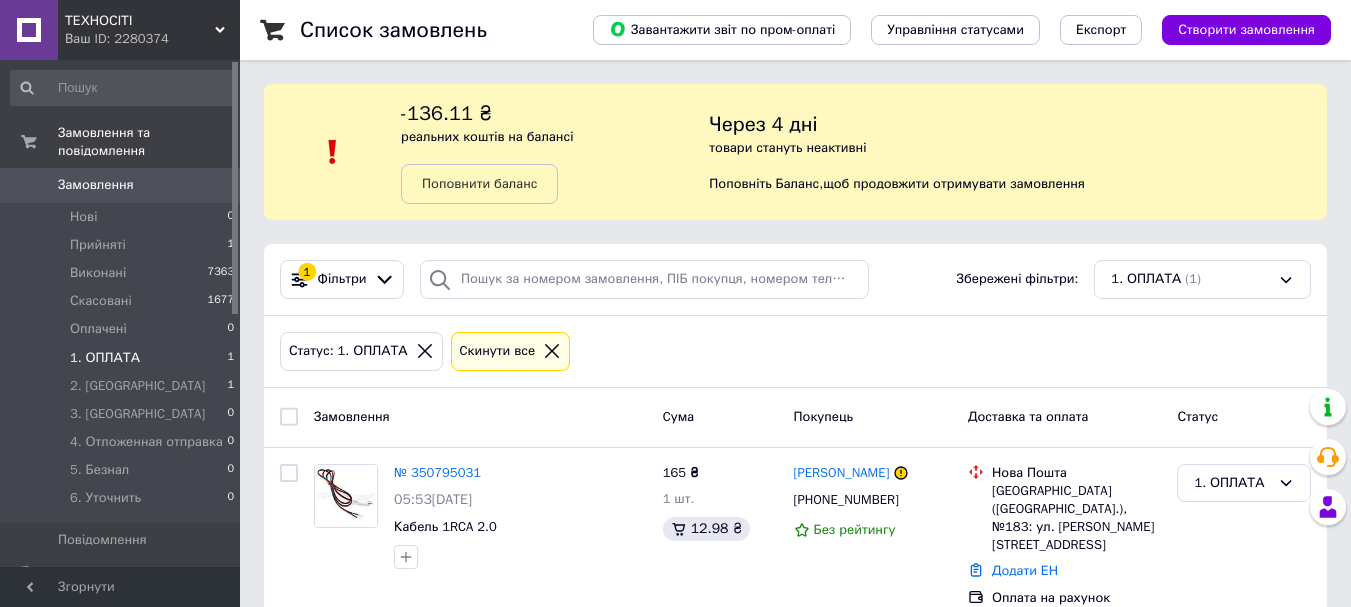 scroll, scrollTop: 4, scrollLeft: 0, axis: vertical 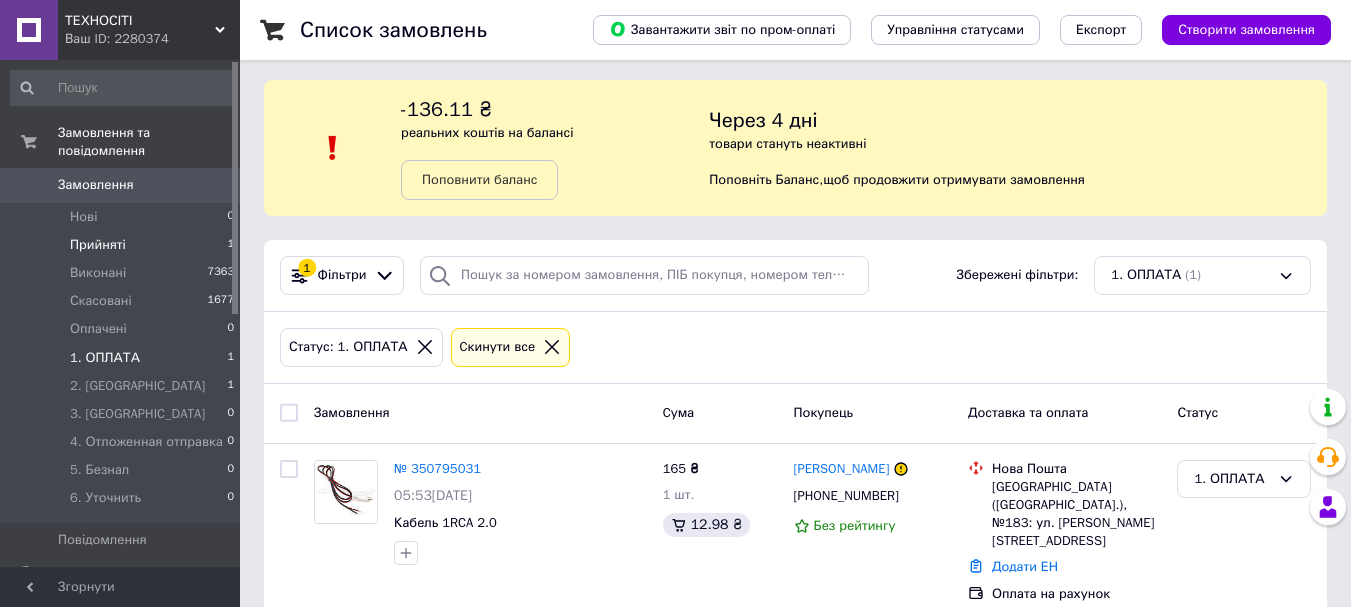 click on "Прийняті 1" at bounding box center (123, 245) 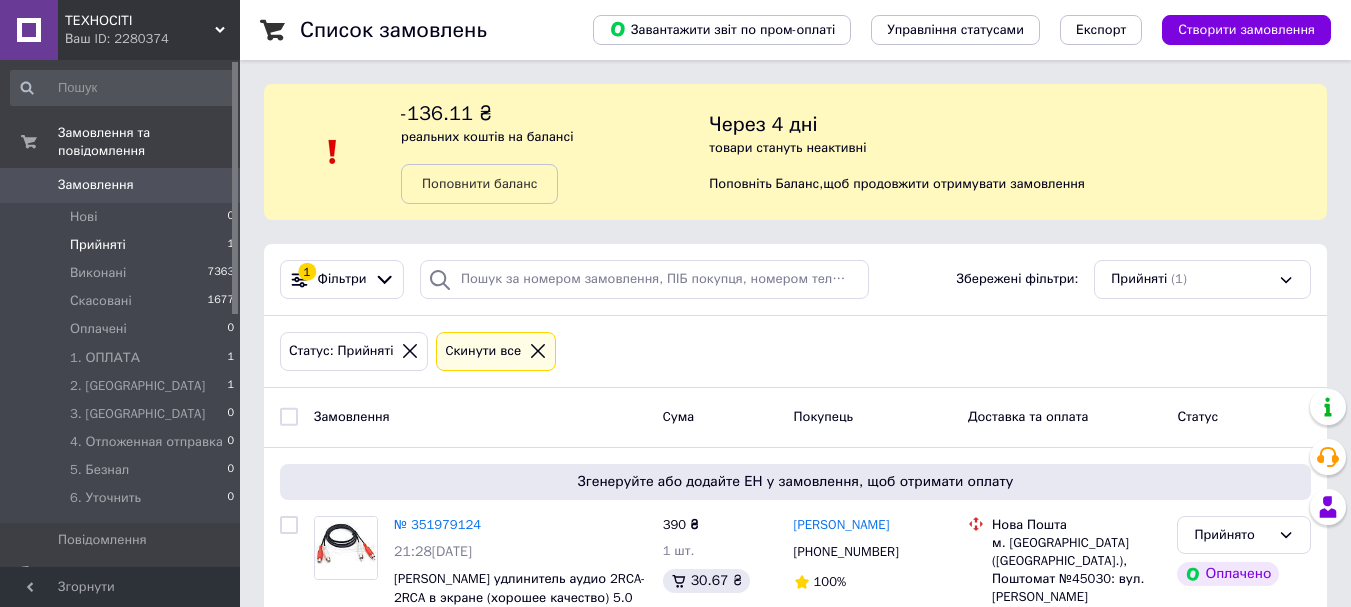 scroll, scrollTop: 92, scrollLeft: 0, axis: vertical 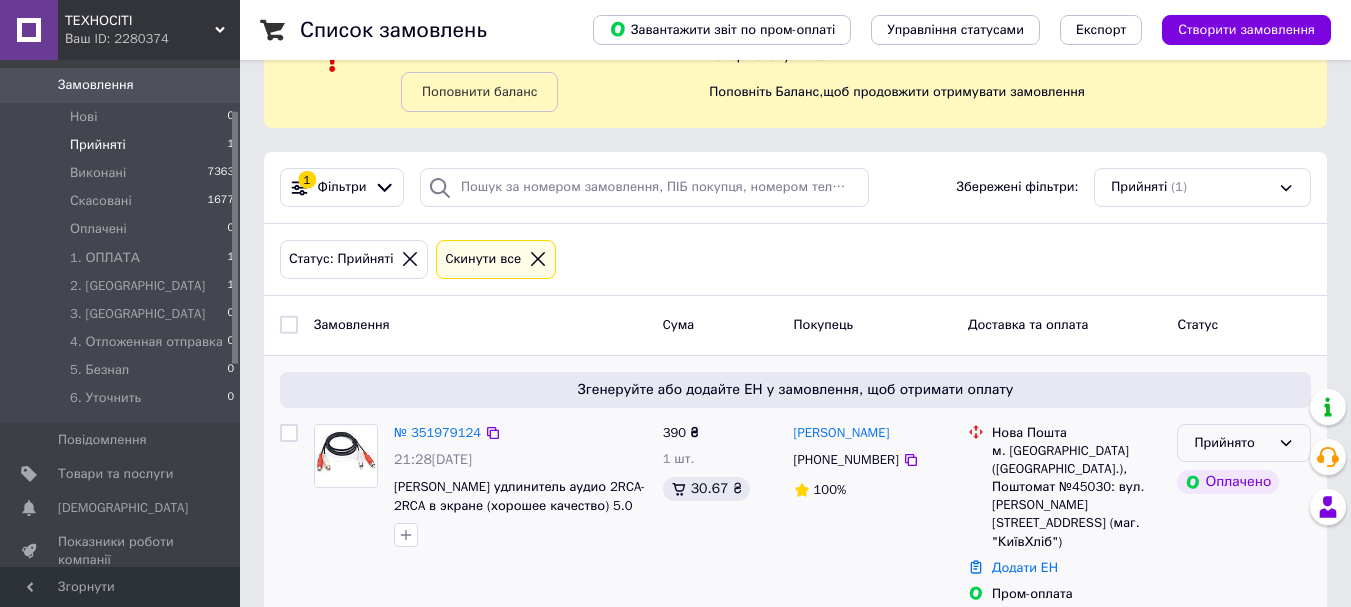 click on "Прийнято" at bounding box center [1232, 443] 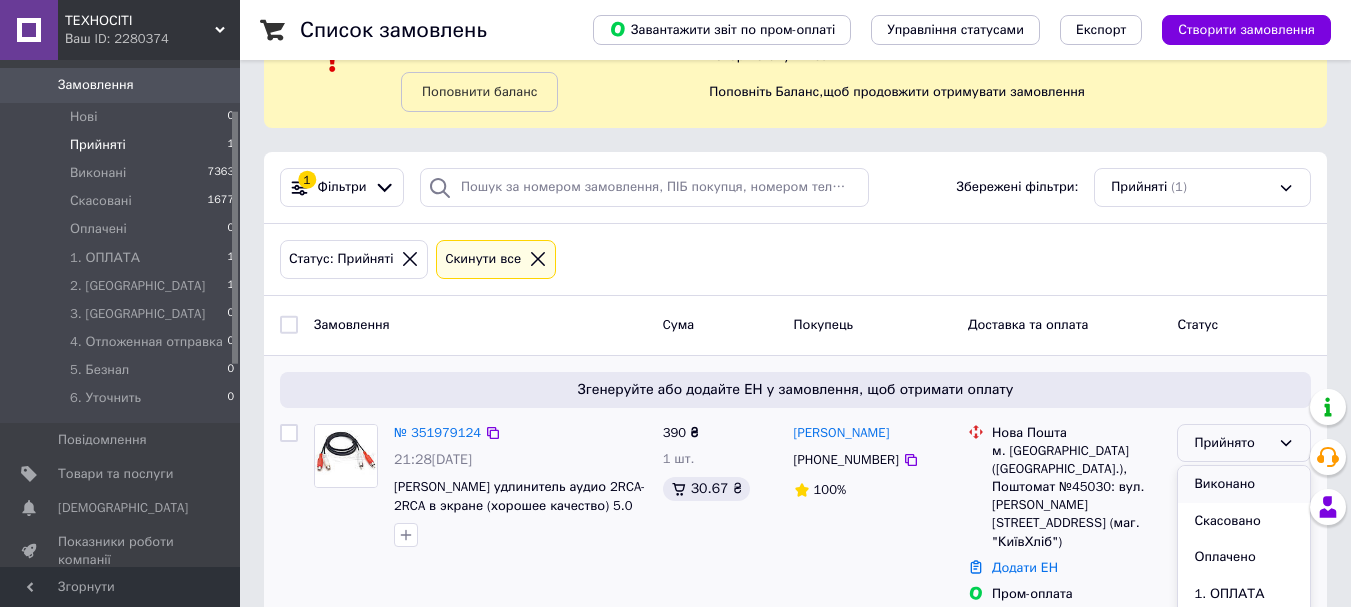 scroll, scrollTop: 118, scrollLeft: 0, axis: vertical 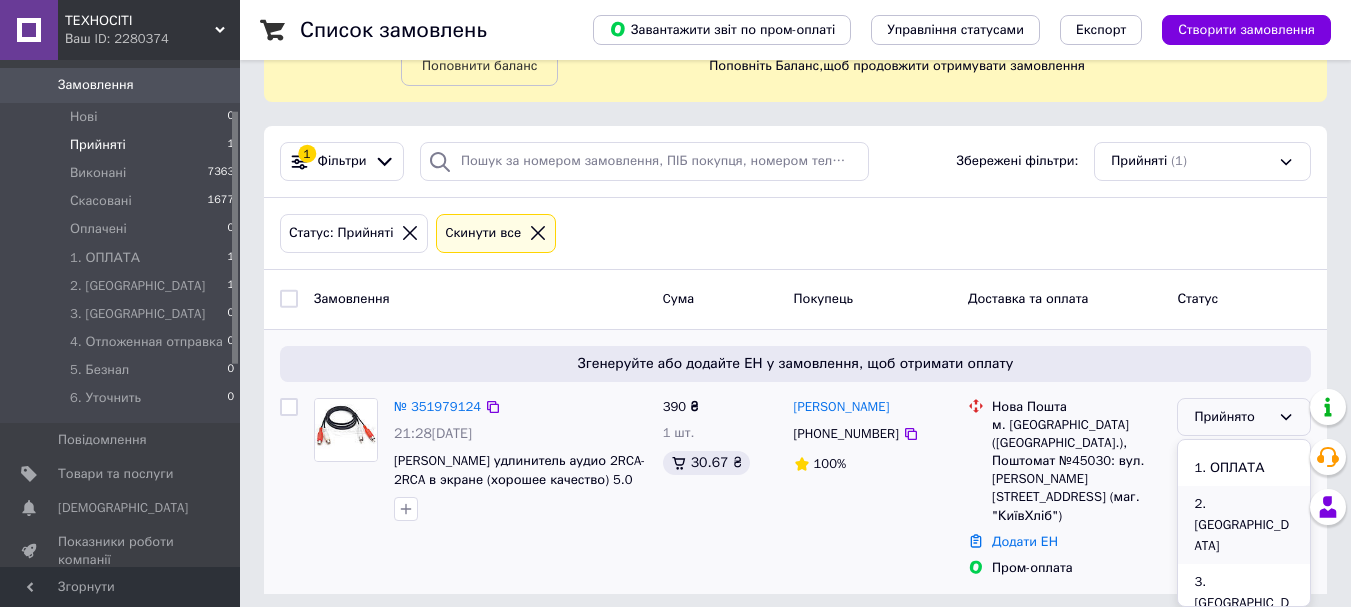 click on "2. ОТПРАВКА" at bounding box center [1244, 525] 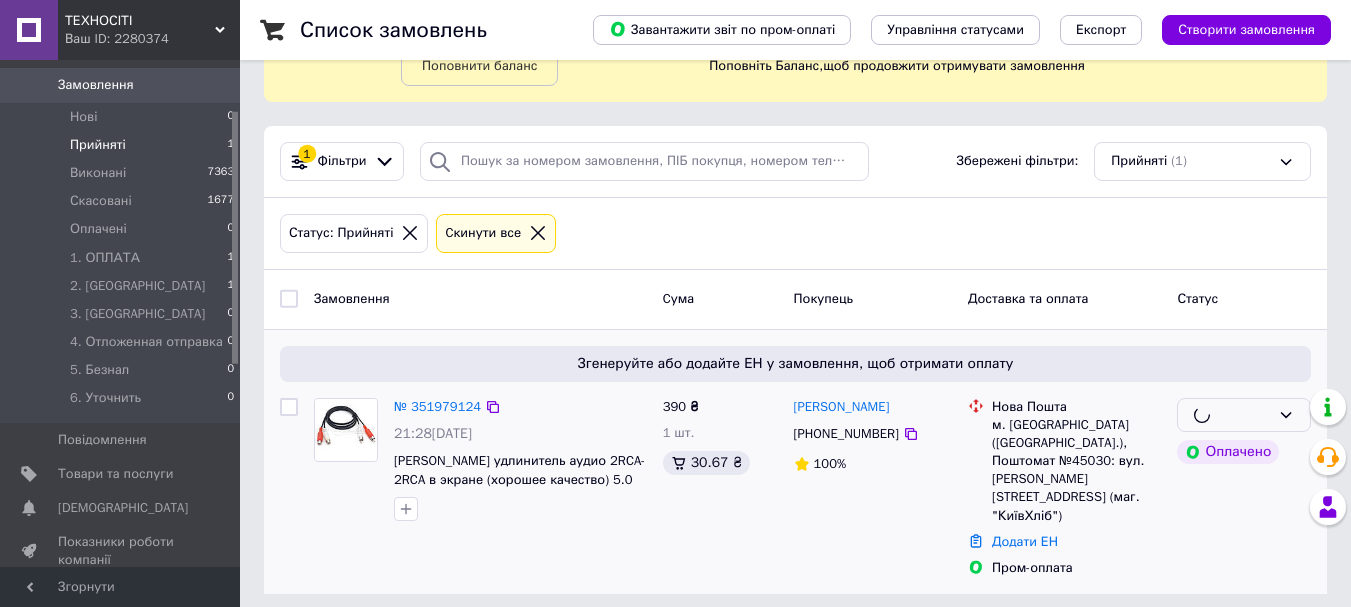 scroll, scrollTop: 92, scrollLeft: 0, axis: vertical 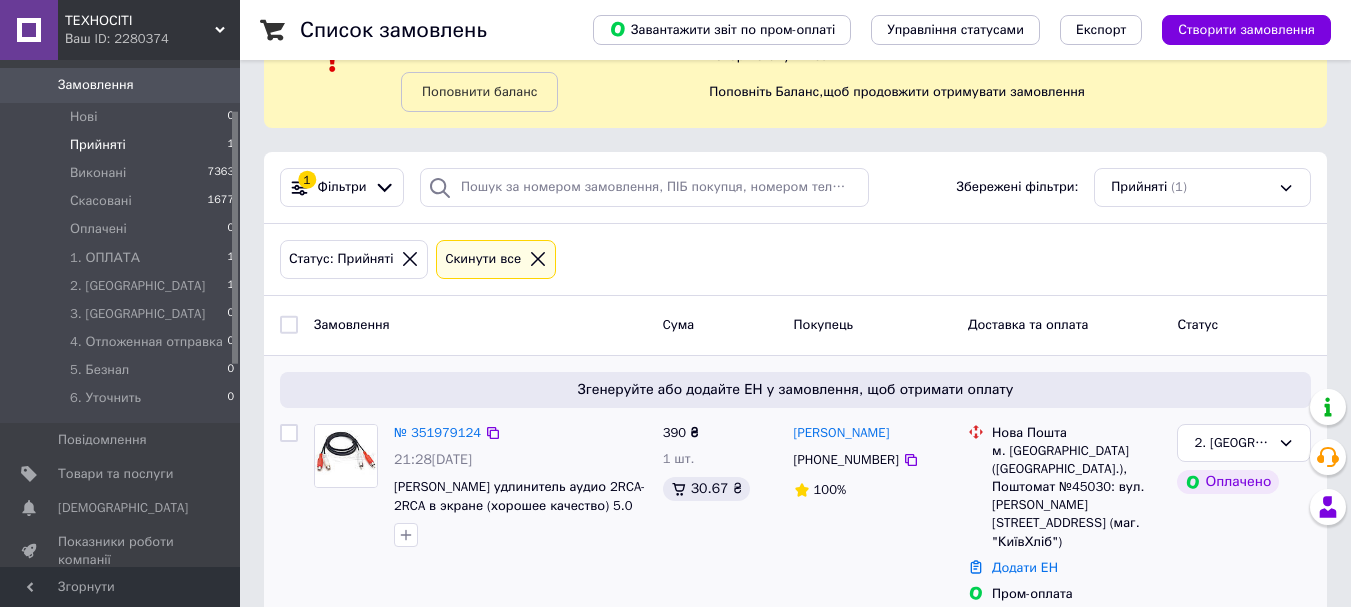 click 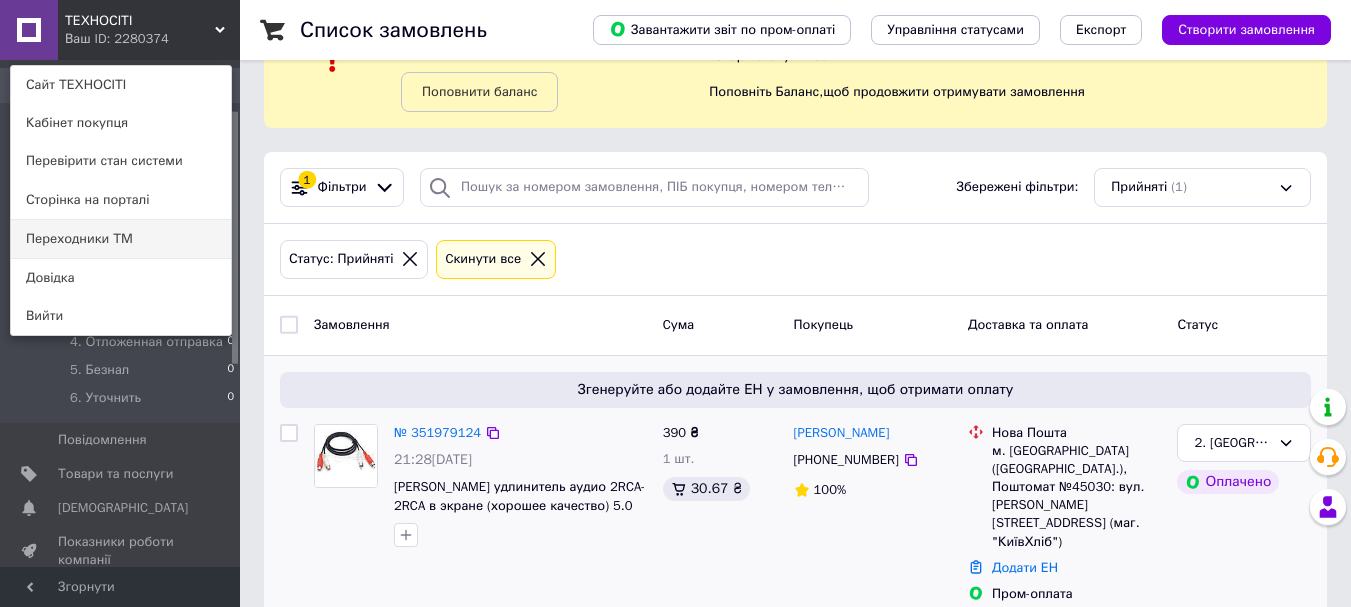 click on "Переходники ТМ" at bounding box center [121, 239] 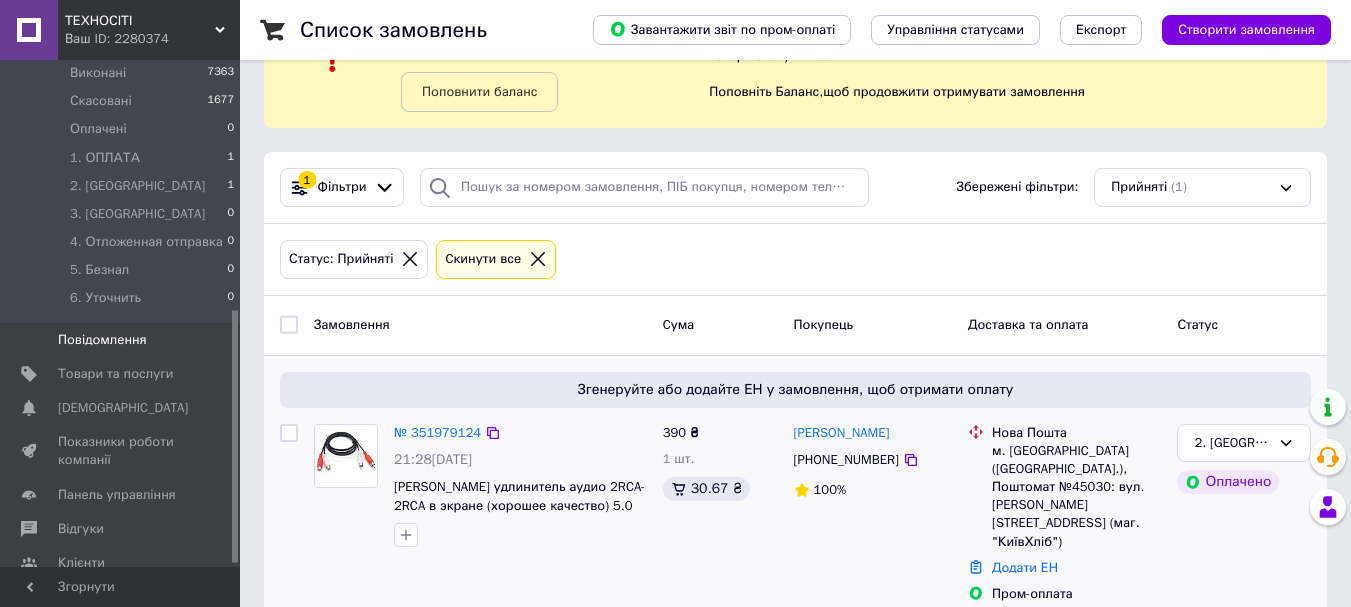 scroll, scrollTop: 100, scrollLeft: 0, axis: vertical 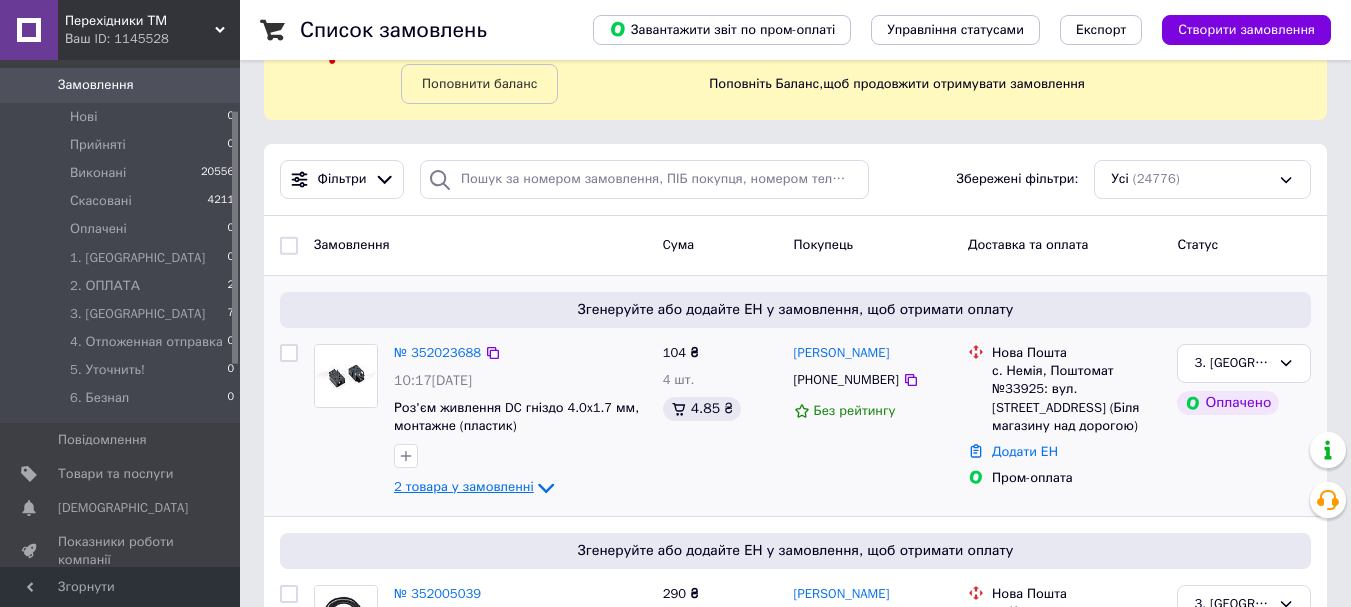 click 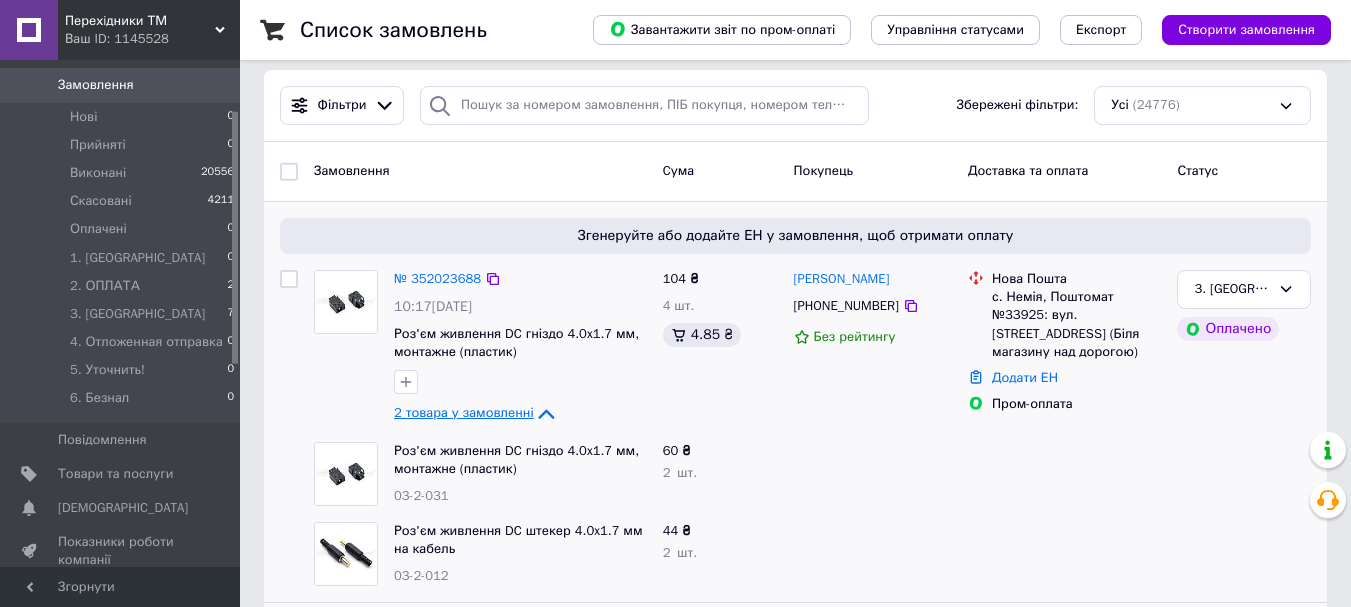 scroll, scrollTop: 300, scrollLeft: 0, axis: vertical 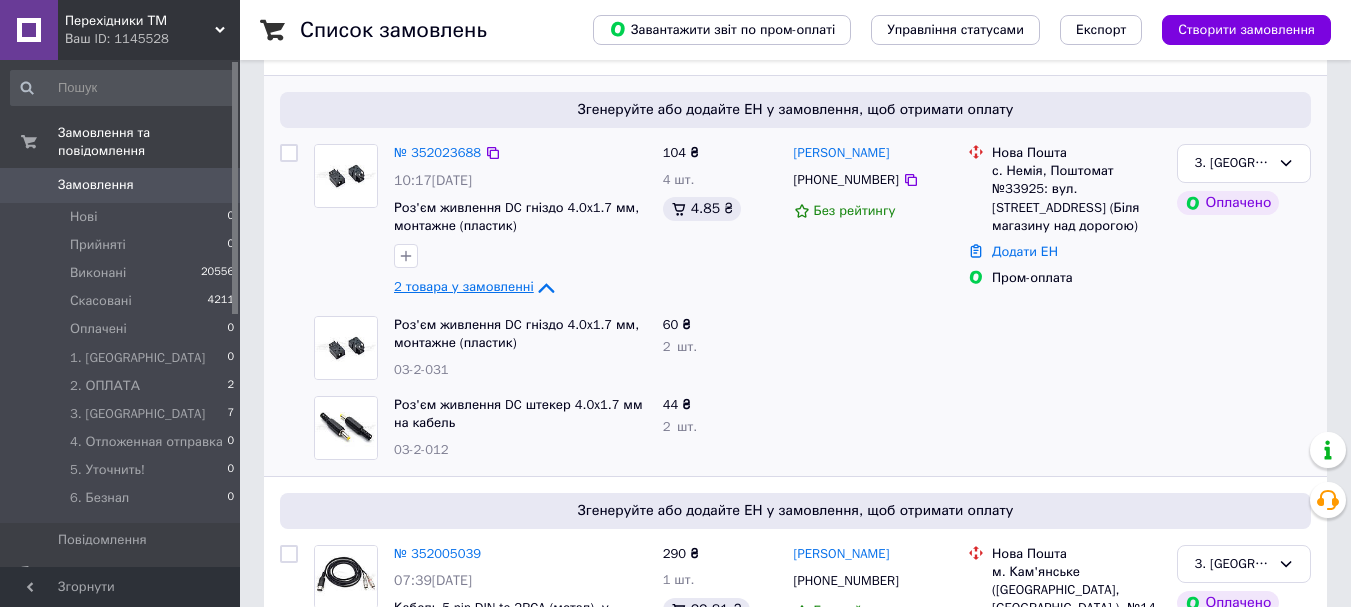 click on "0" at bounding box center [212, 185] 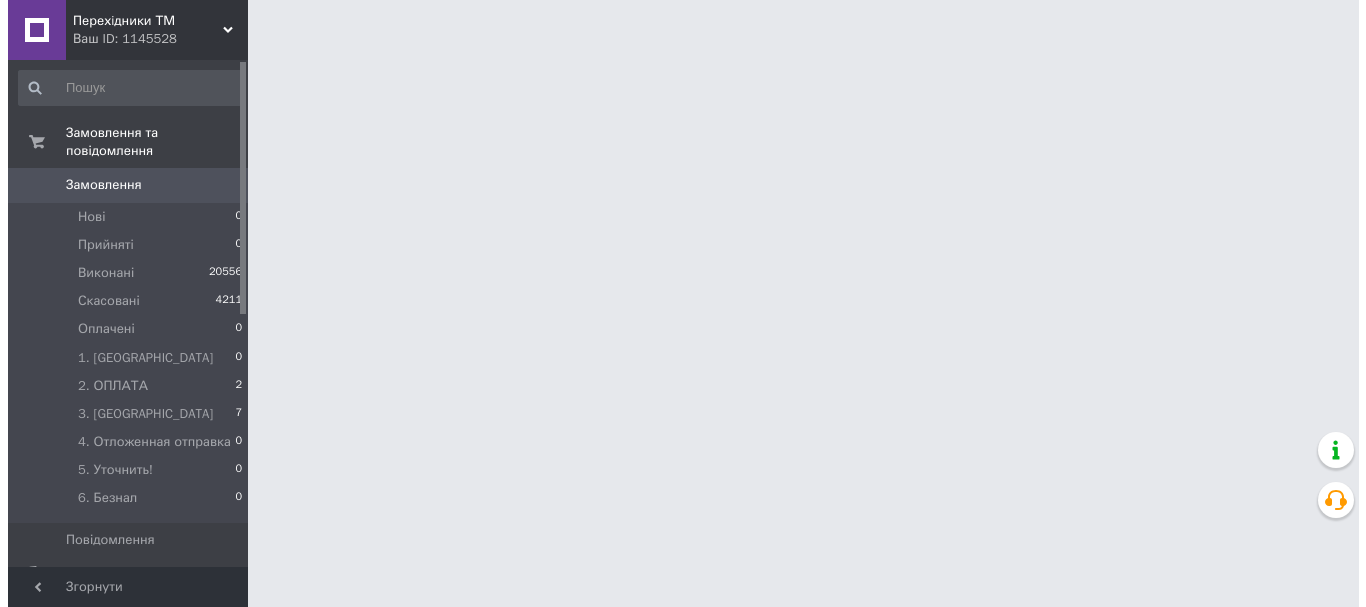 scroll, scrollTop: 0, scrollLeft: 0, axis: both 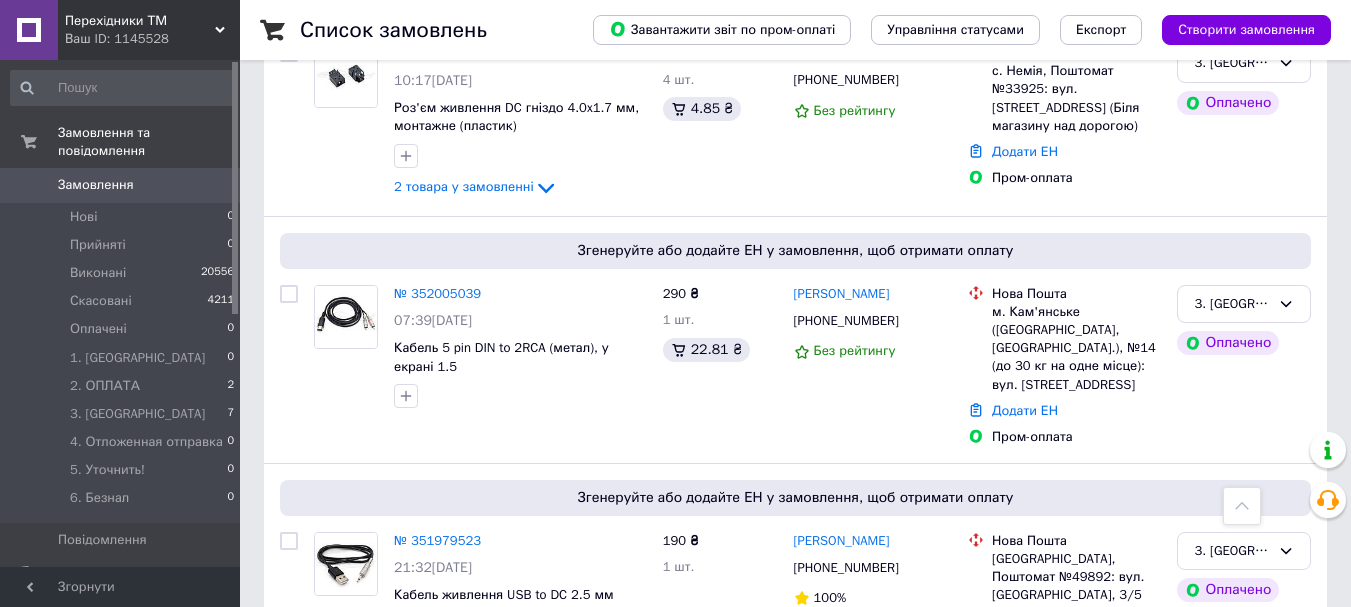 click 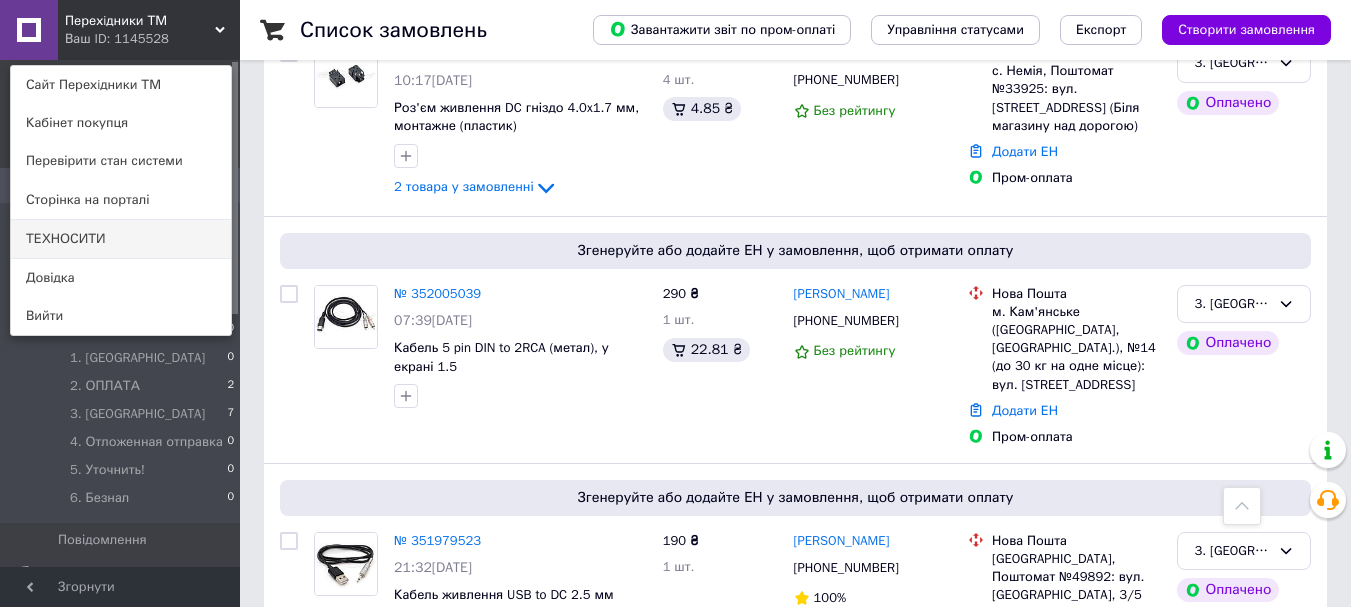 click on "ТЕХНОСИТИ" at bounding box center [121, 239] 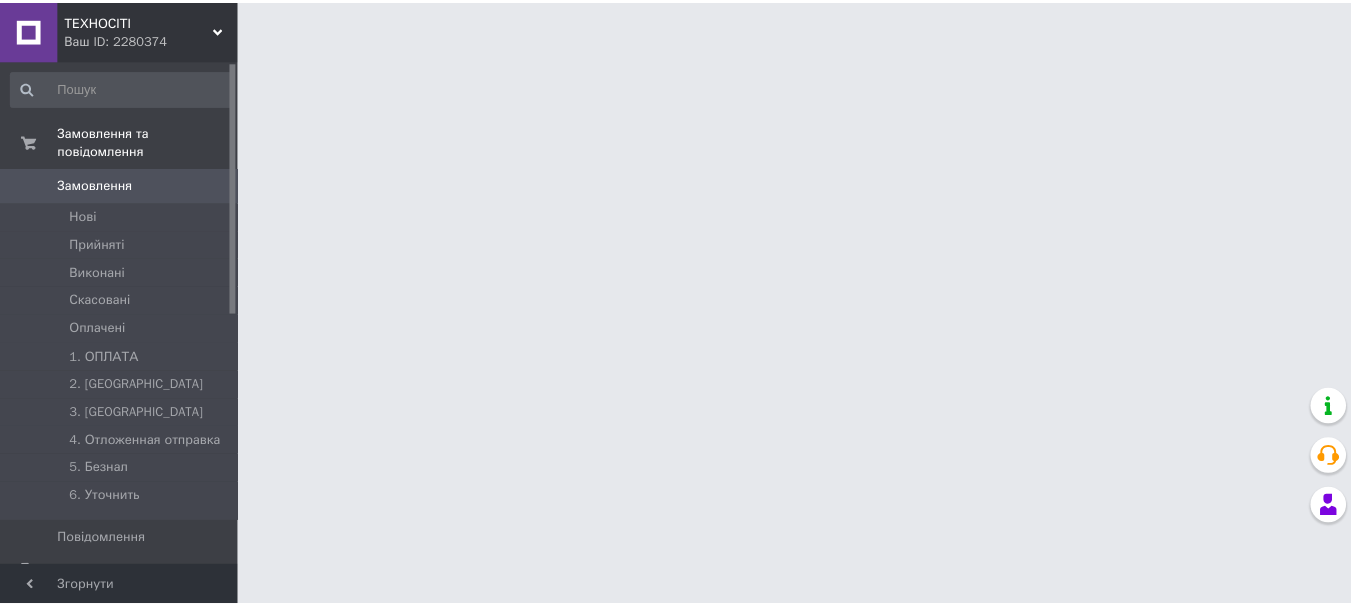 scroll, scrollTop: 0, scrollLeft: 0, axis: both 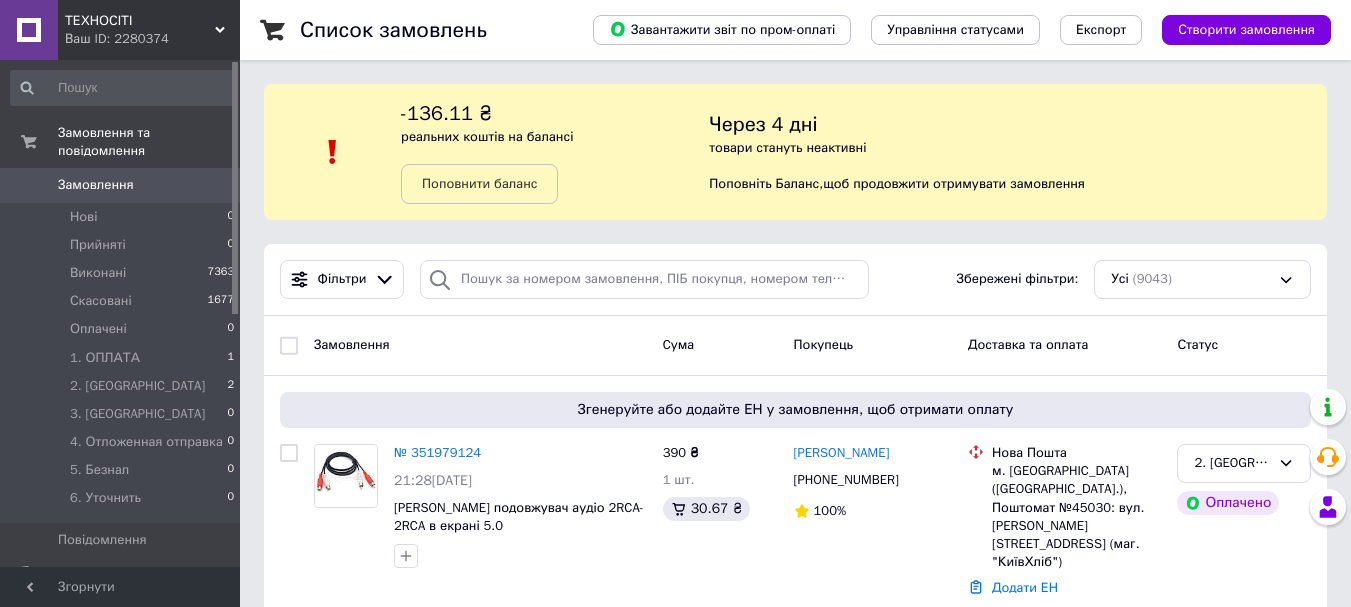click on "0" at bounding box center [212, 185] 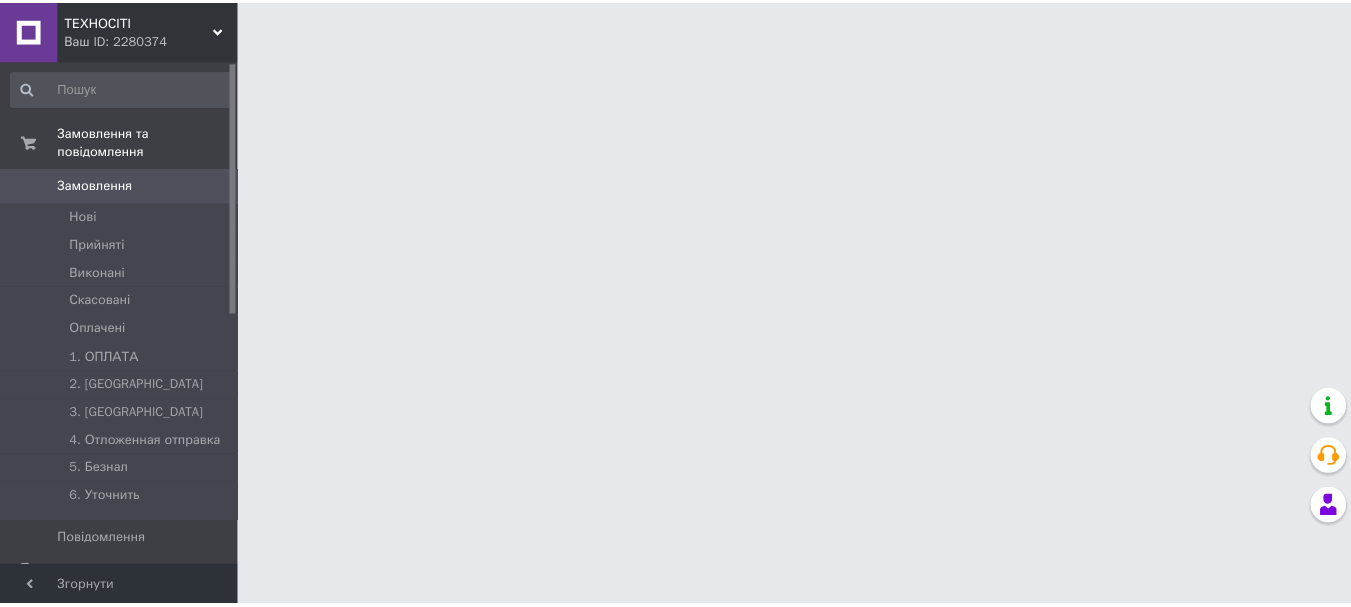 scroll, scrollTop: 0, scrollLeft: 0, axis: both 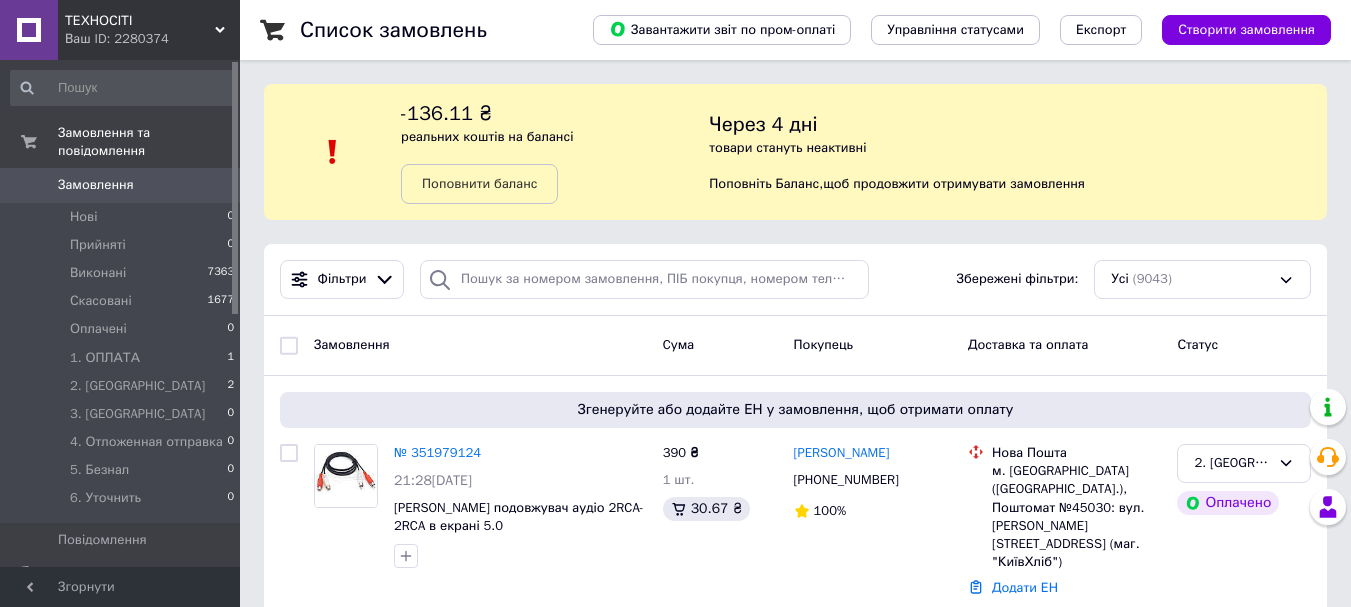 click on "ТЕХНОСІТІ Ваш ID: 2280374" at bounding box center [149, 30] 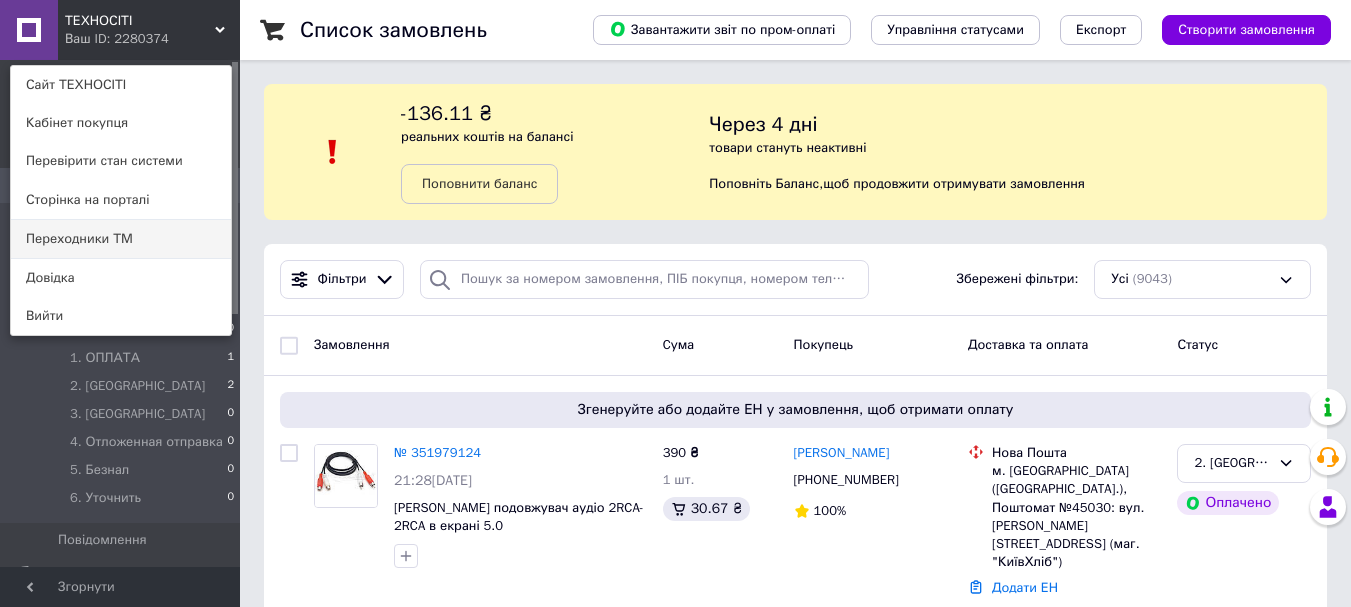 click on "Переходники ТМ" at bounding box center (121, 239) 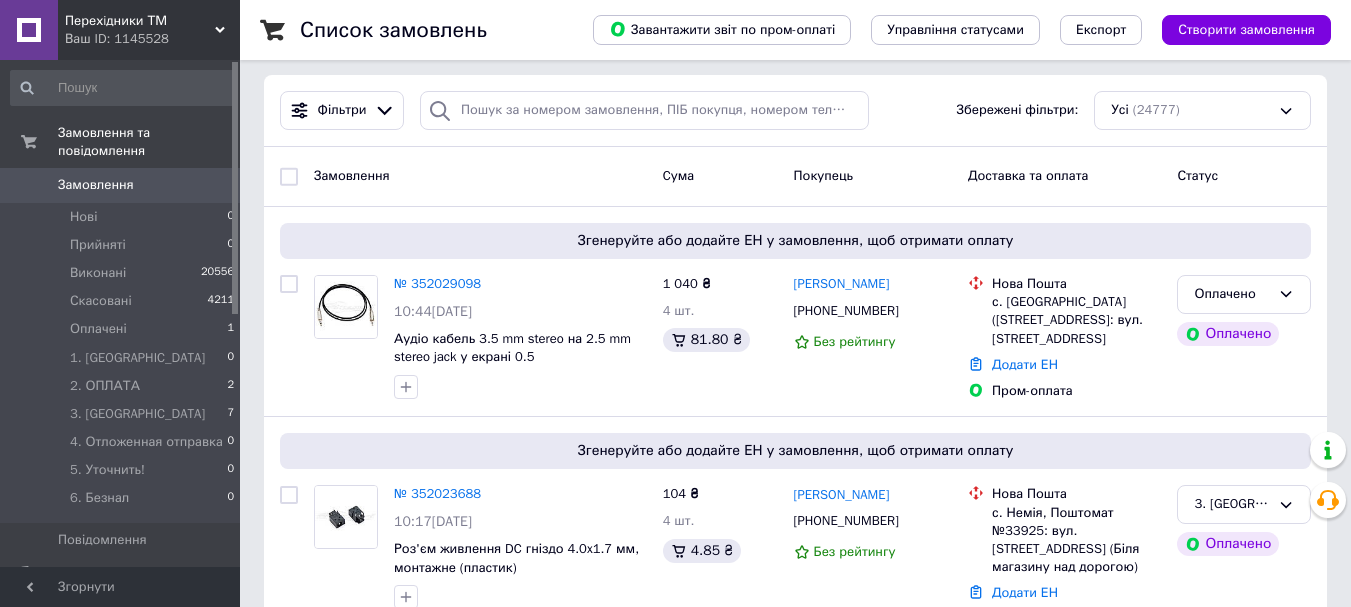 scroll, scrollTop: 200, scrollLeft: 0, axis: vertical 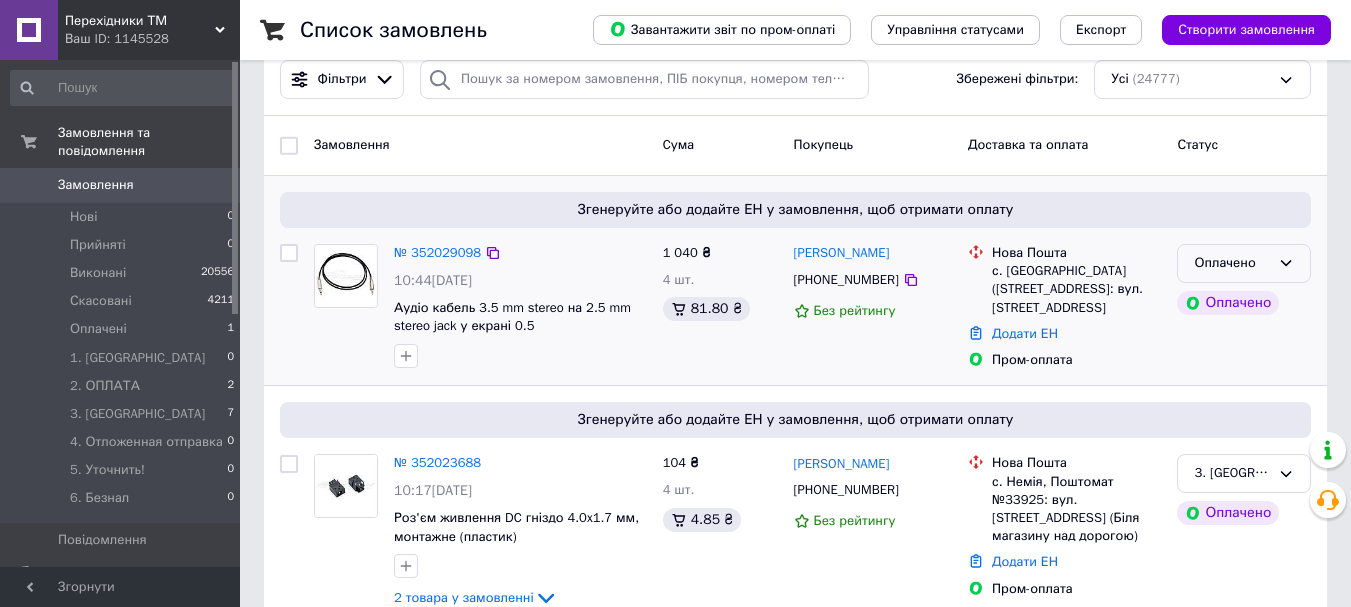 click on "Оплачено" at bounding box center [1232, 263] 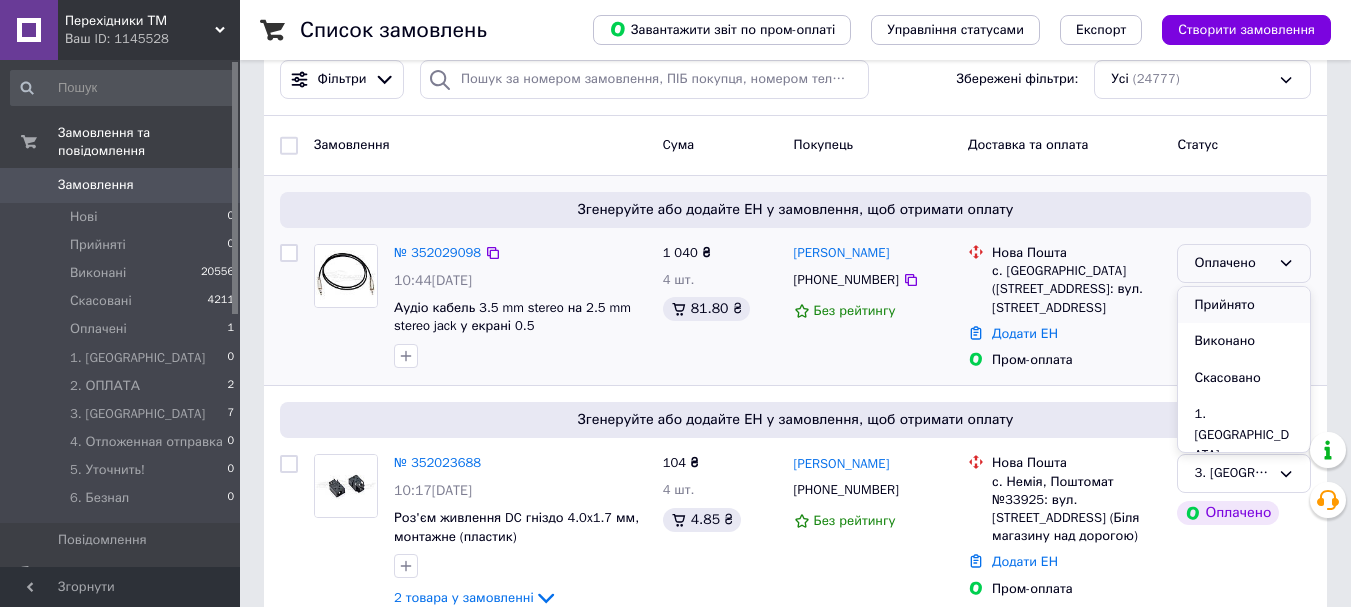 click on "Прийнято" at bounding box center [1244, 305] 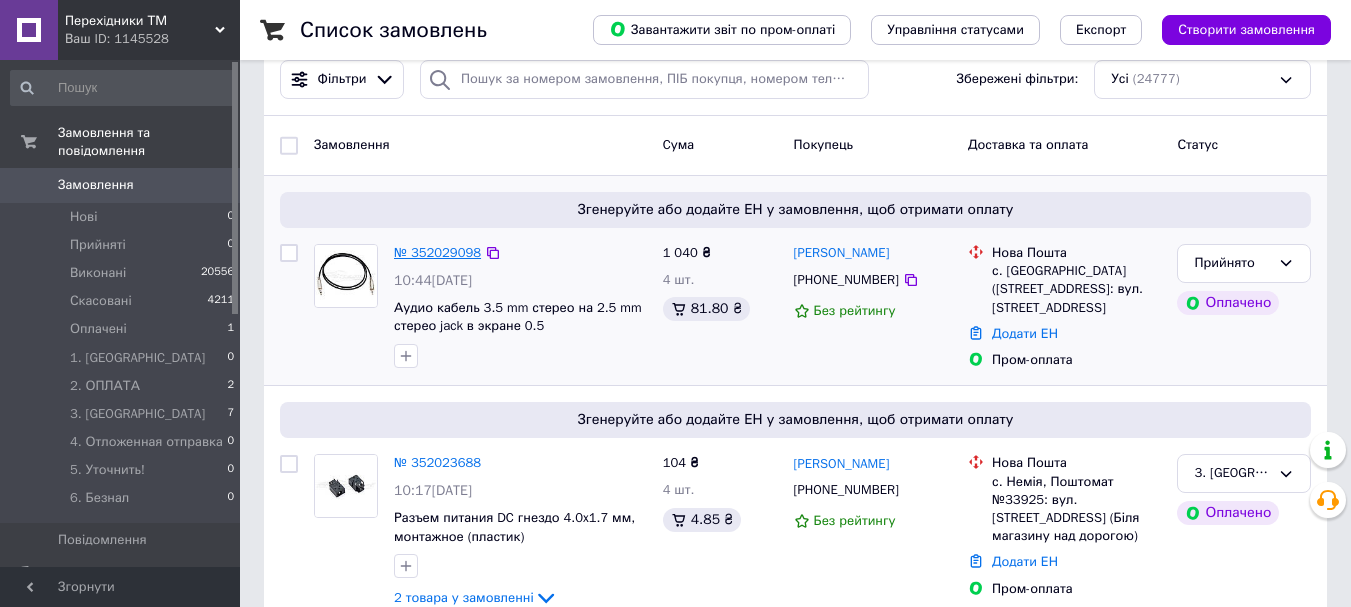 click on "№ 352029098" at bounding box center [437, 252] 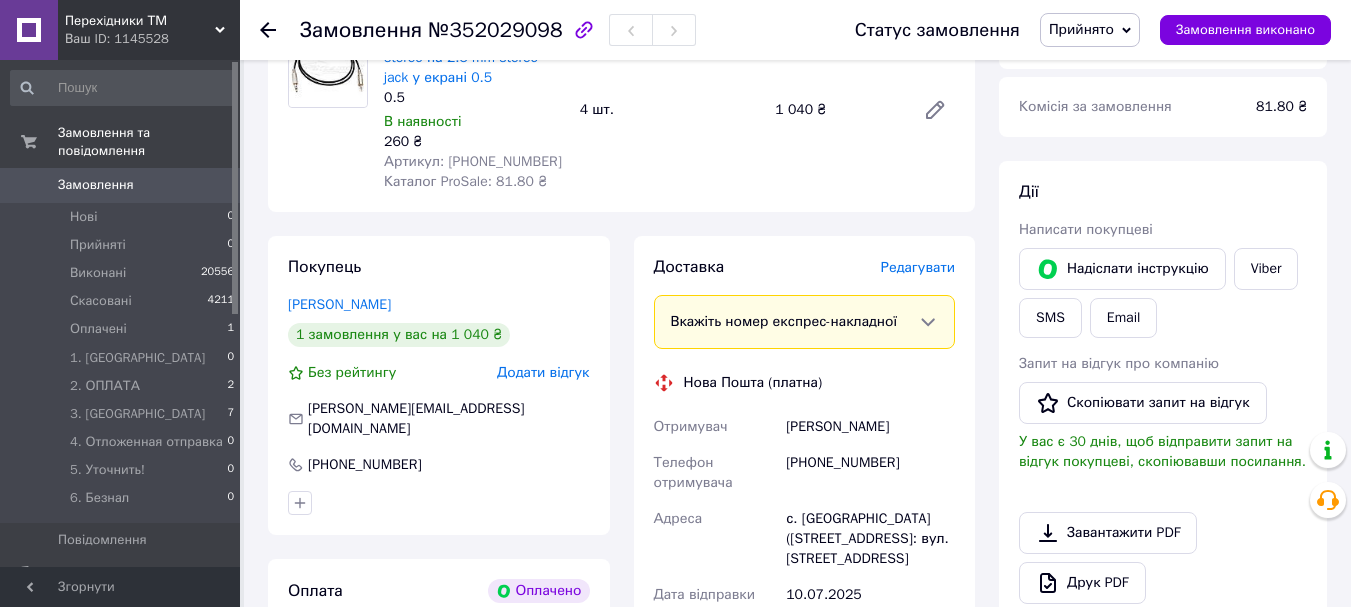 scroll, scrollTop: 700, scrollLeft: 0, axis: vertical 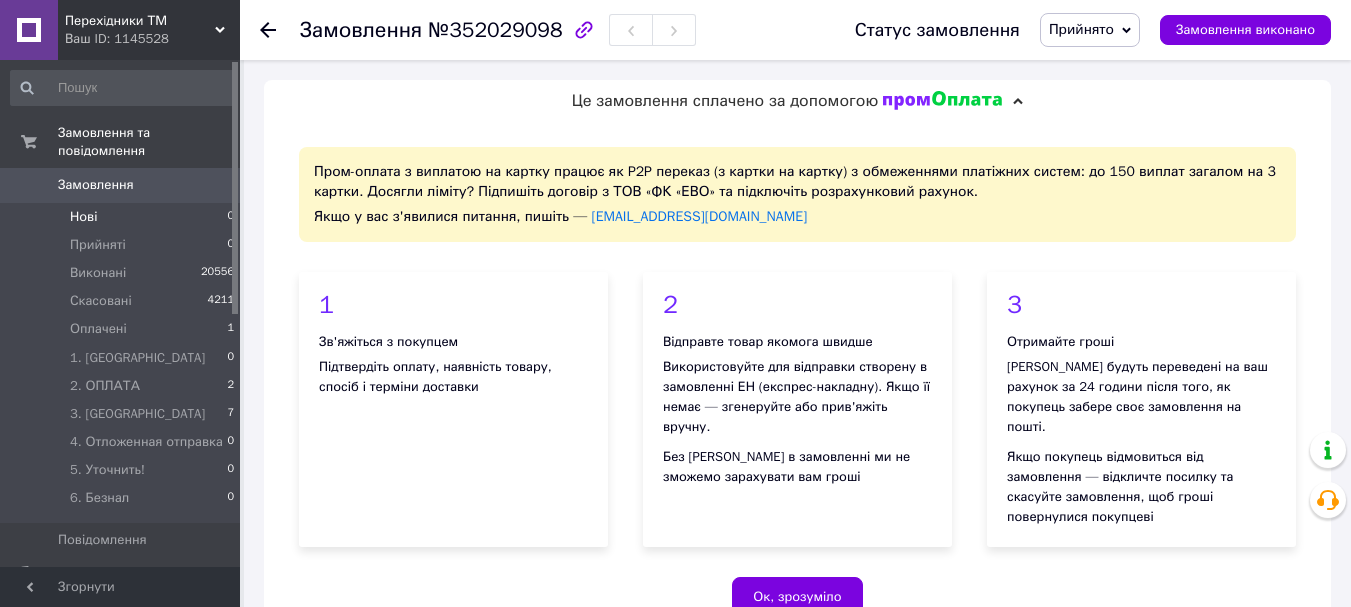click on "Нові" at bounding box center (83, 217) 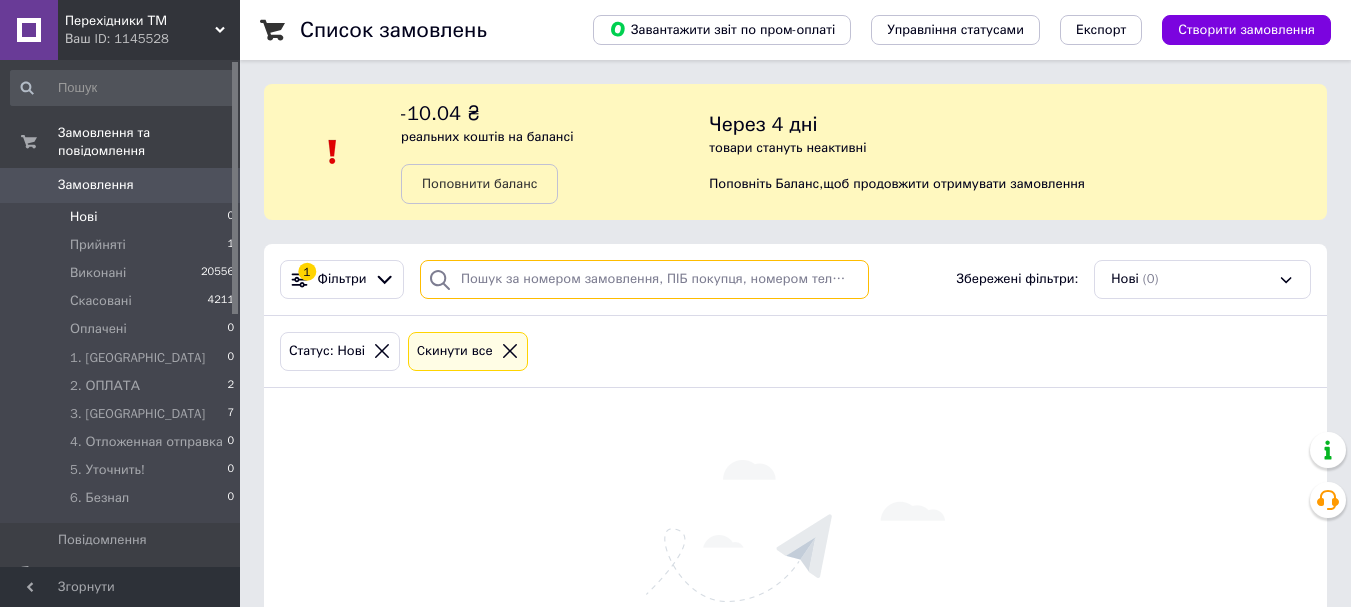 click at bounding box center [644, 279] 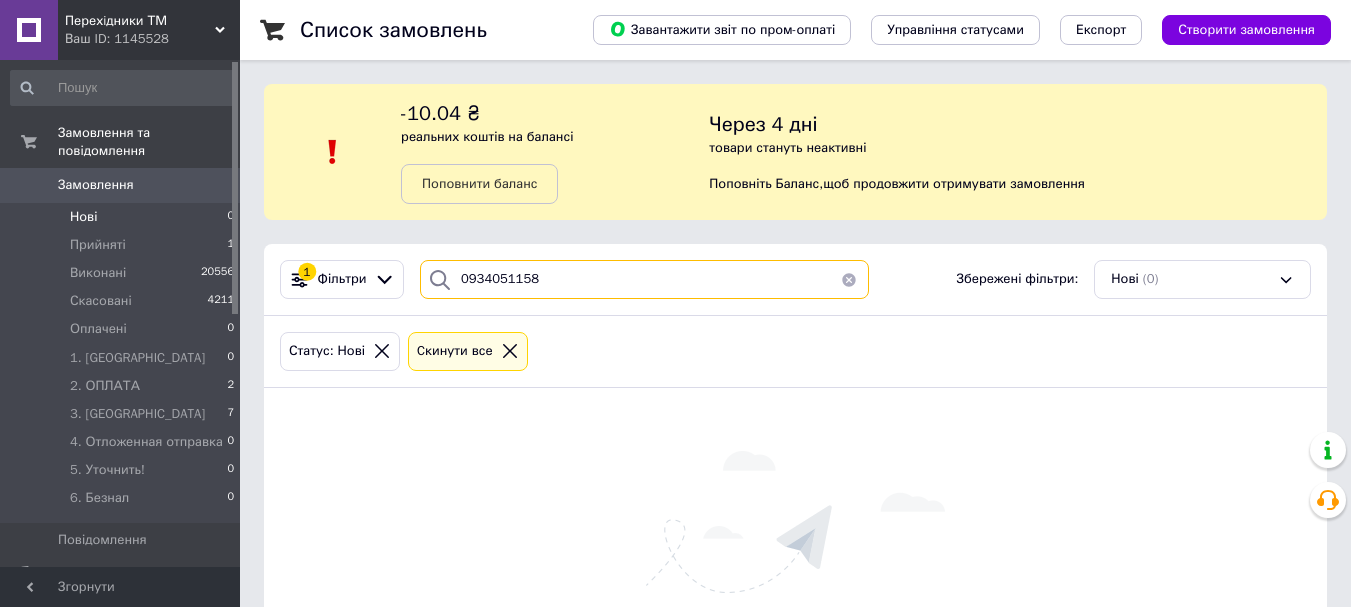 type on "0934051158" 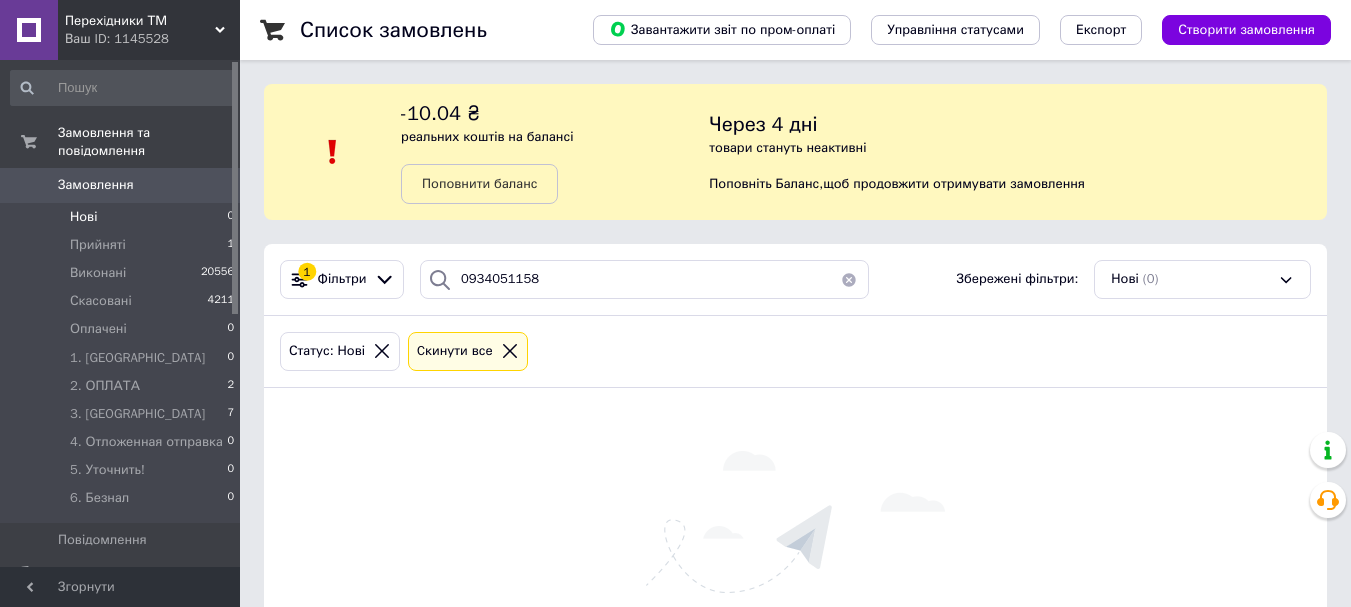 click 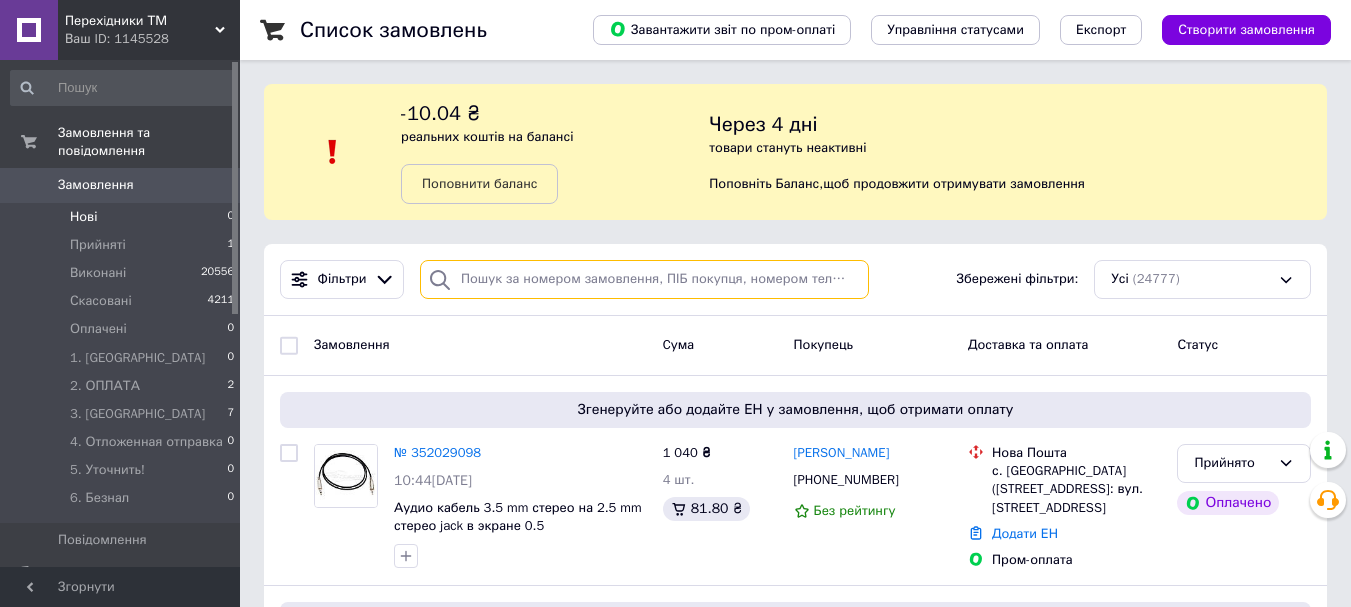click at bounding box center [644, 279] 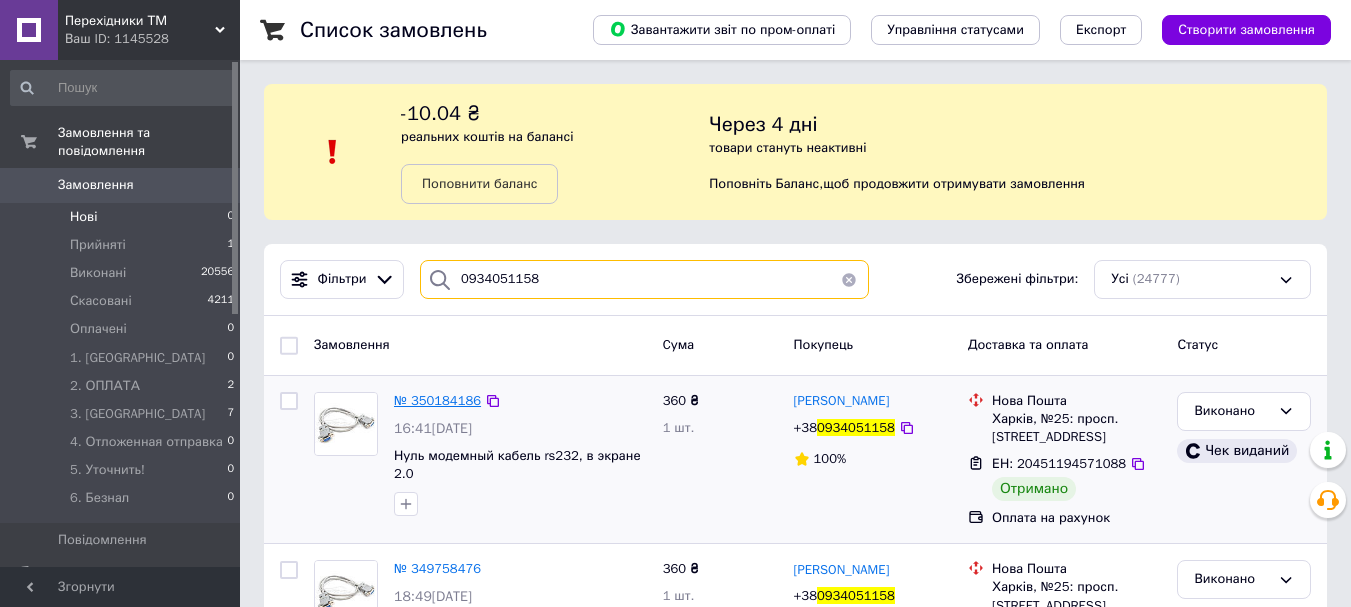 type on "0934051158" 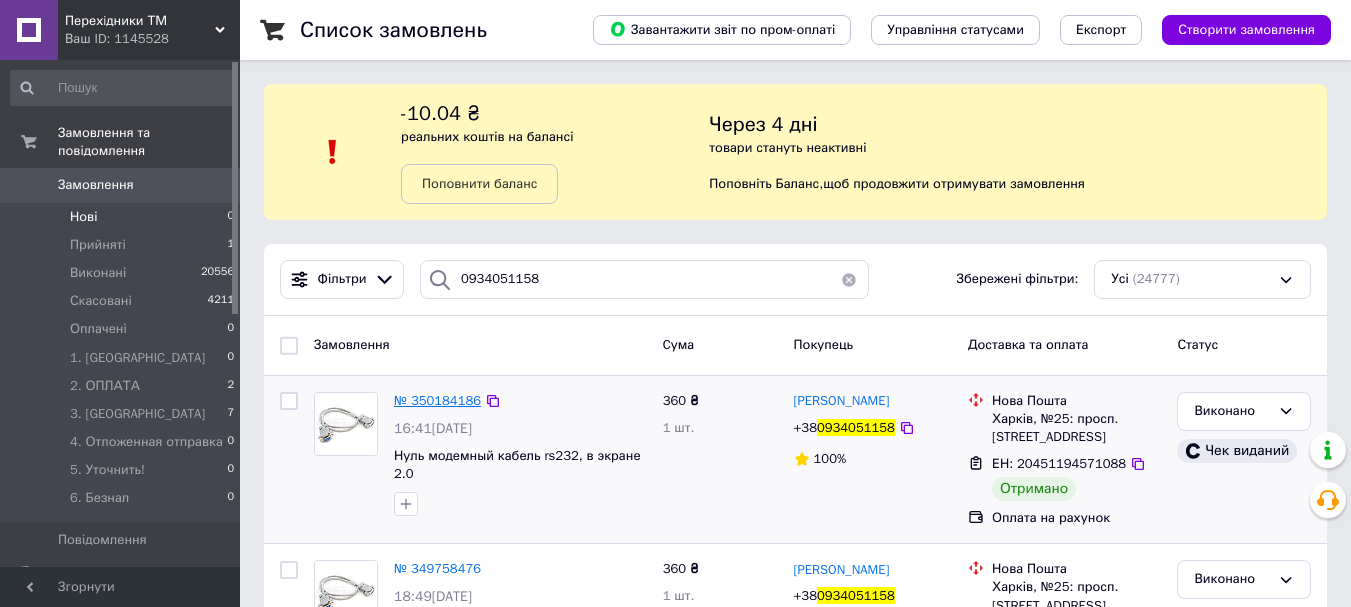 click on "№ 350184186" at bounding box center (437, 400) 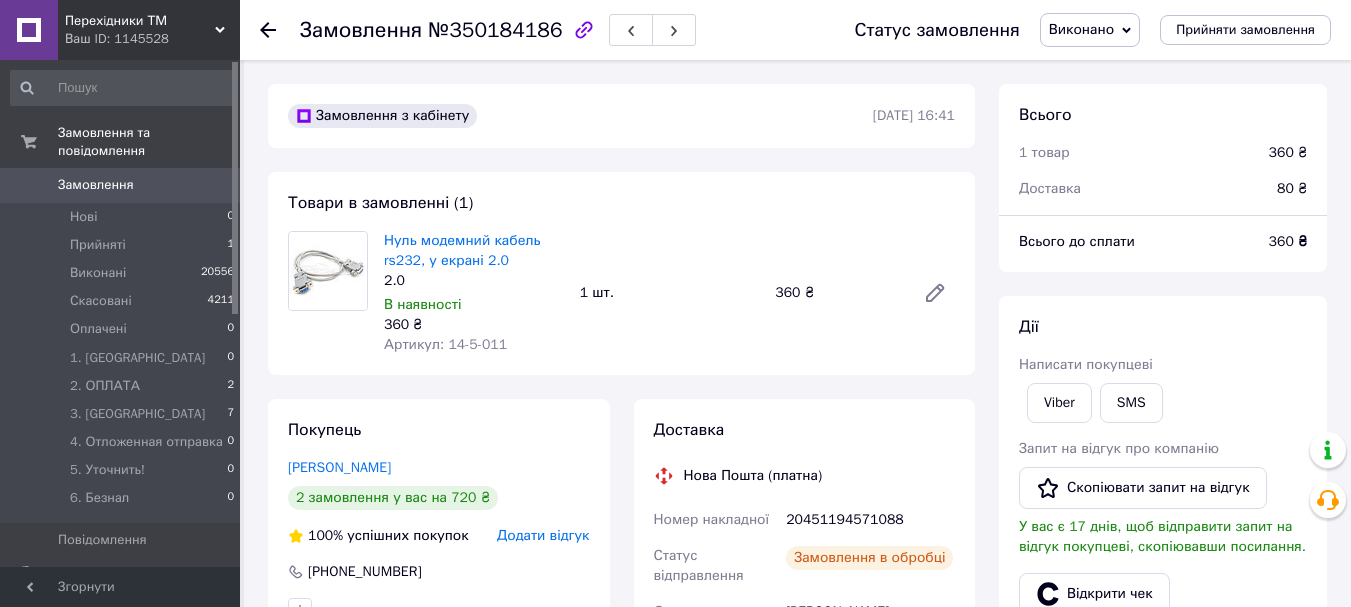 scroll, scrollTop: 40, scrollLeft: 0, axis: vertical 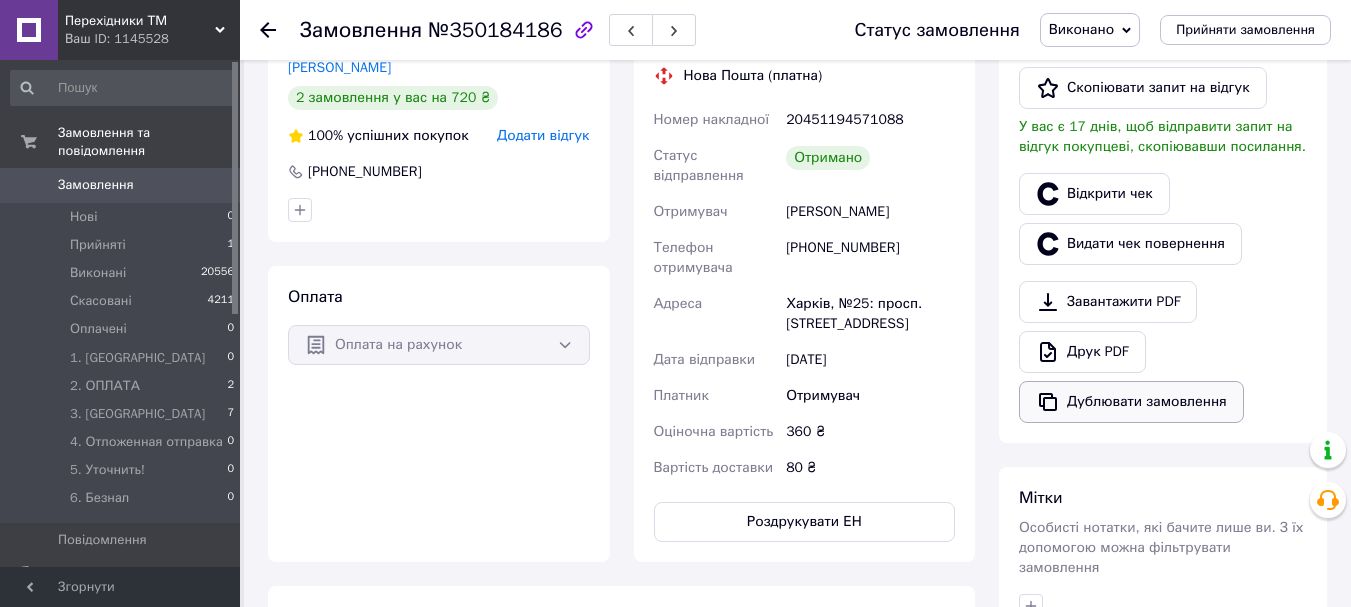 click on "Дублювати замовлення" at bounding box center (1131, 402) 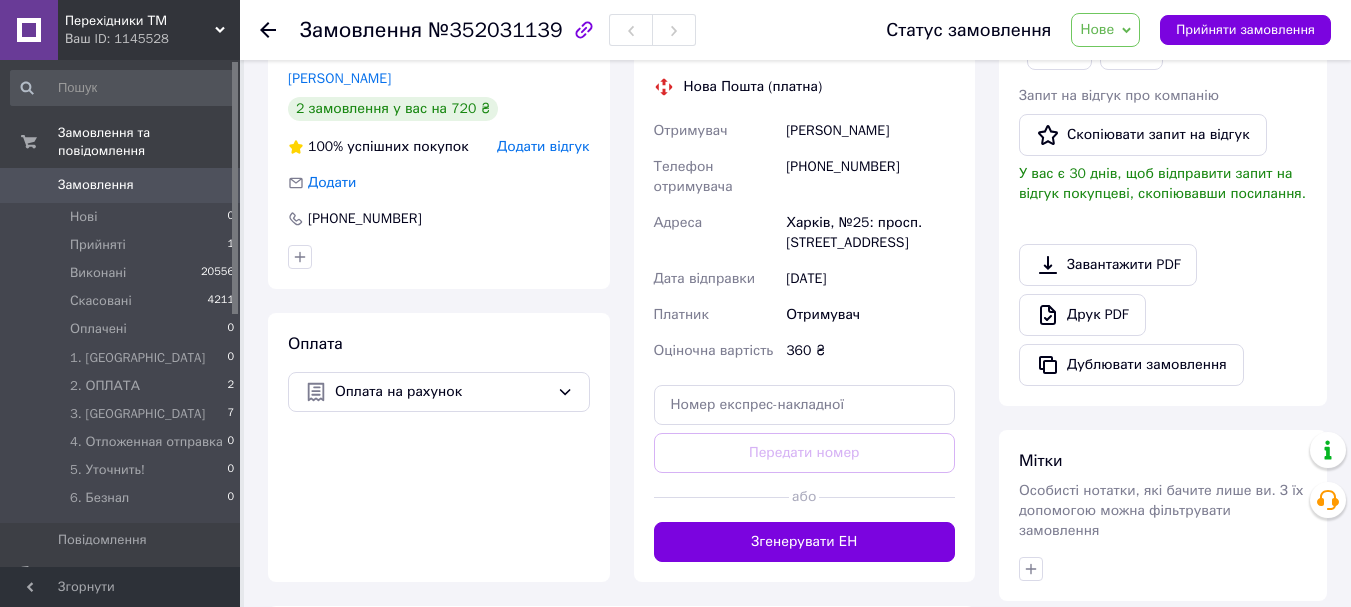 scroll, scrollTop: 400, scrollLeft: 0, axis: vertical 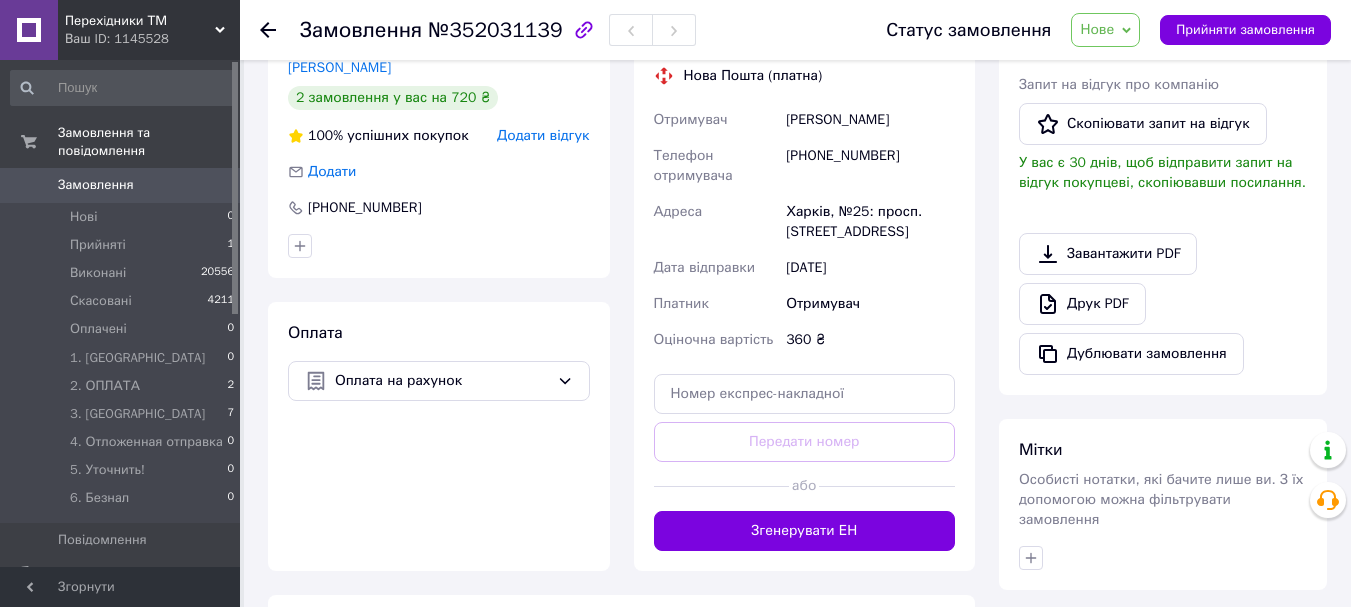 click on "Нове" at bounding box center (1097, 29) 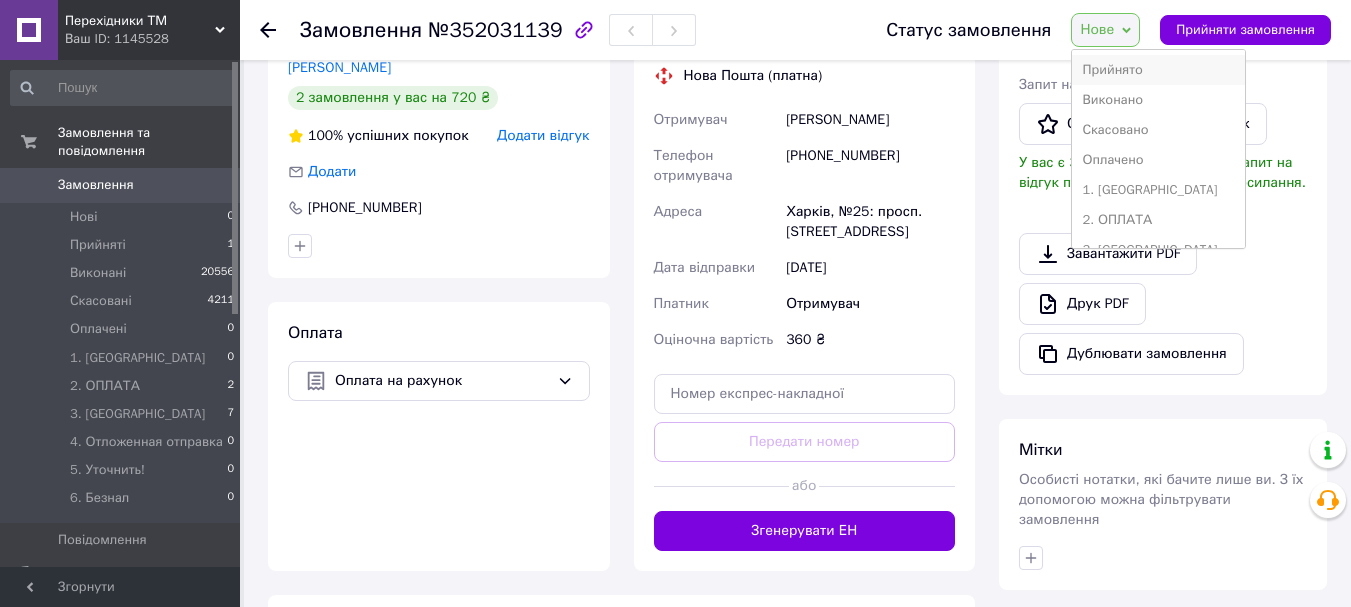 click on "Прийнято" at bounding box center (1158, 70) 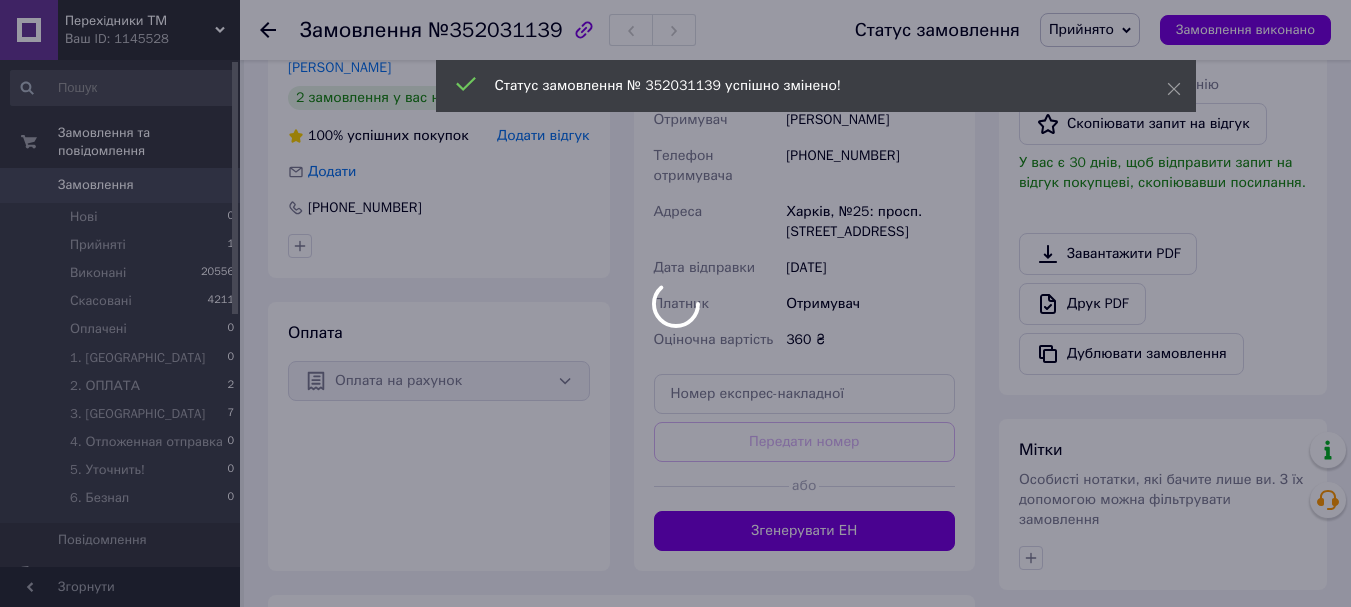 click at bounding box center (675, 303) 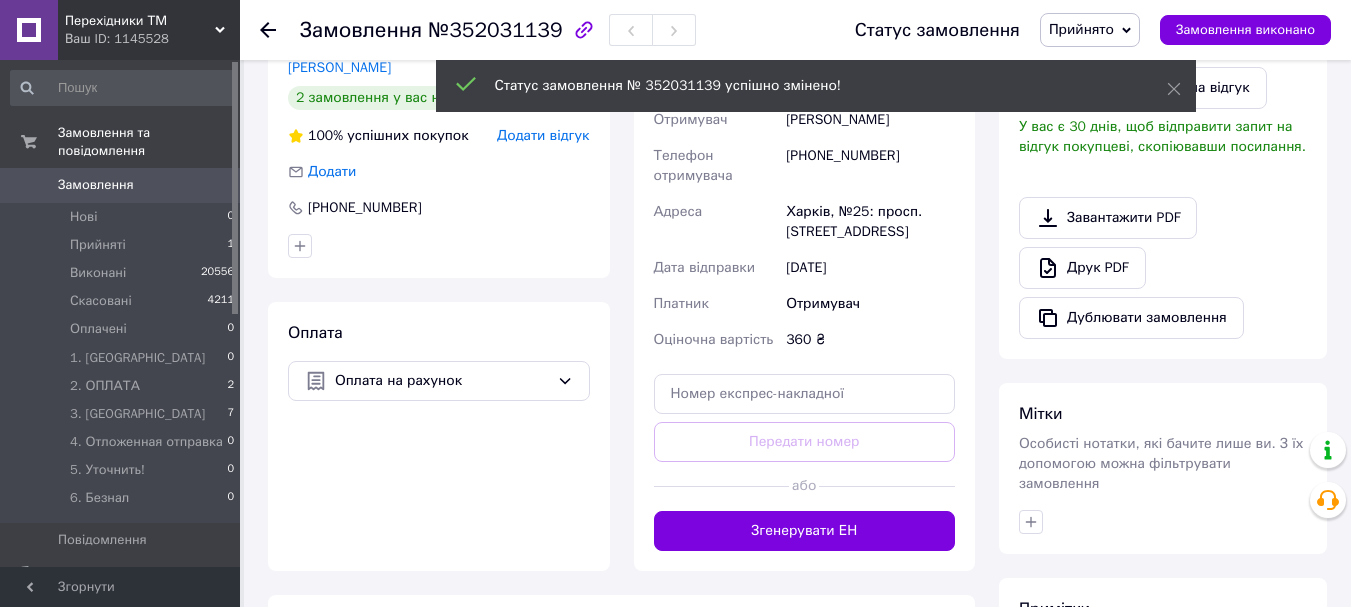 click on "Прийнято" at bounding box center [1081, 29] 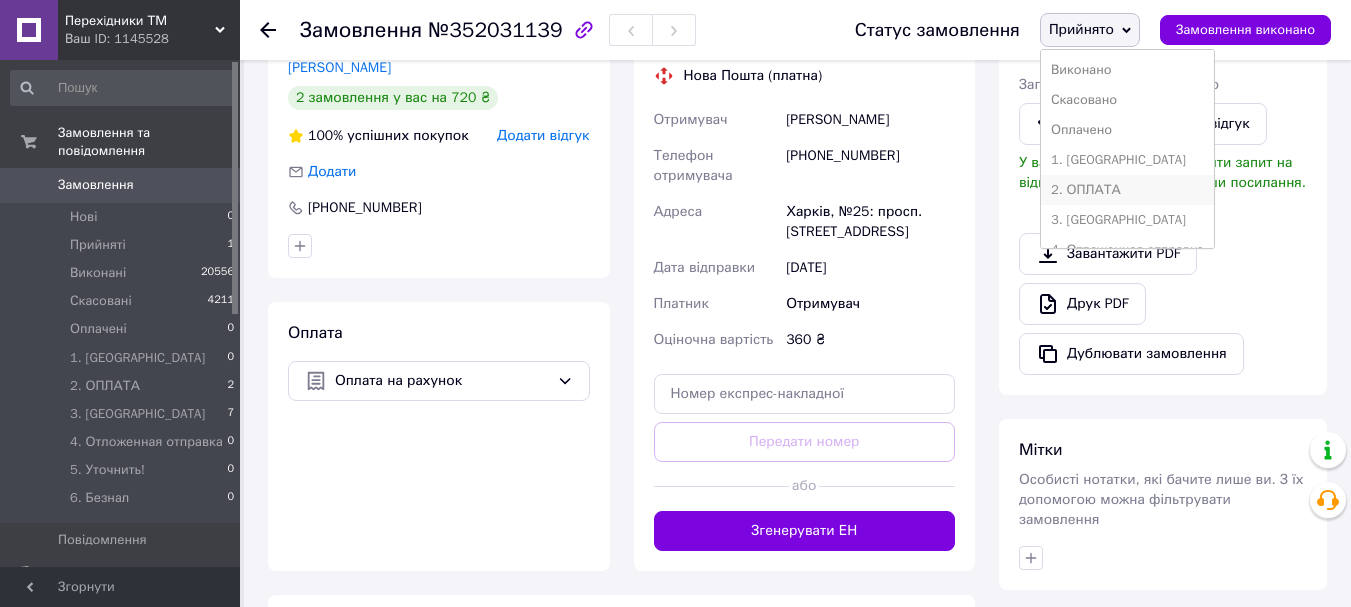 click on "2. ОПЛАТА" at bounding box center [1127, 190] 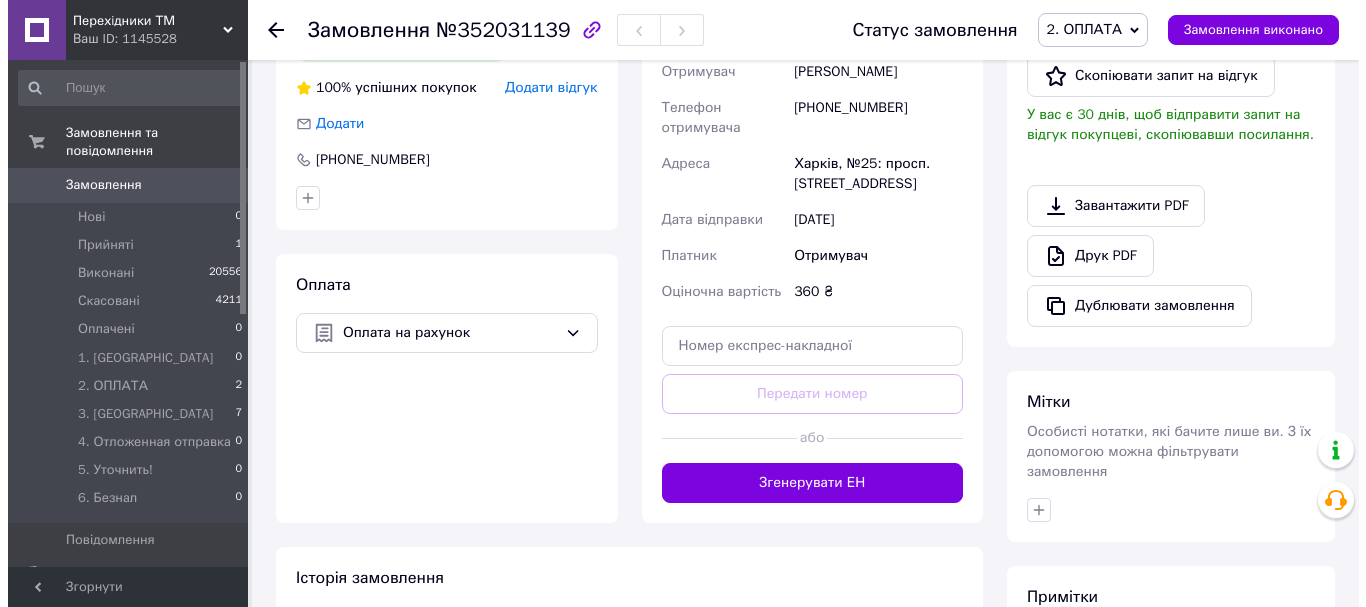 scroll, scrollTop: 0, scrollLeft: 0, axis: both 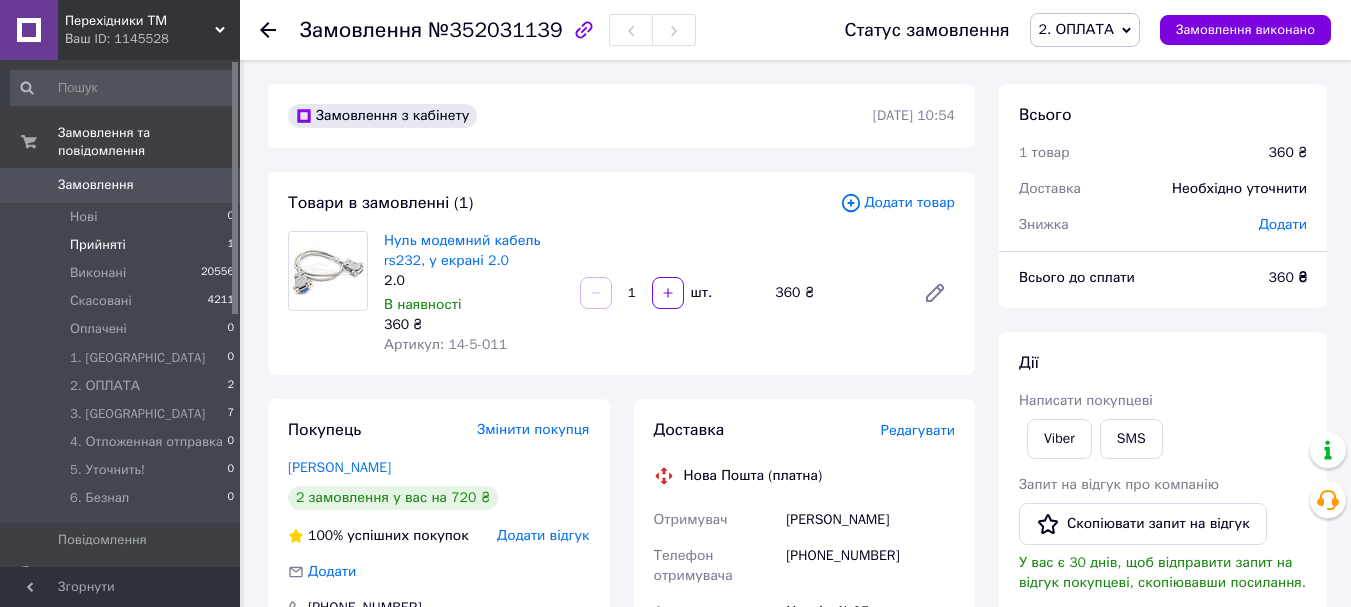 click on "Прийняті" at bounding box center (98, 245) 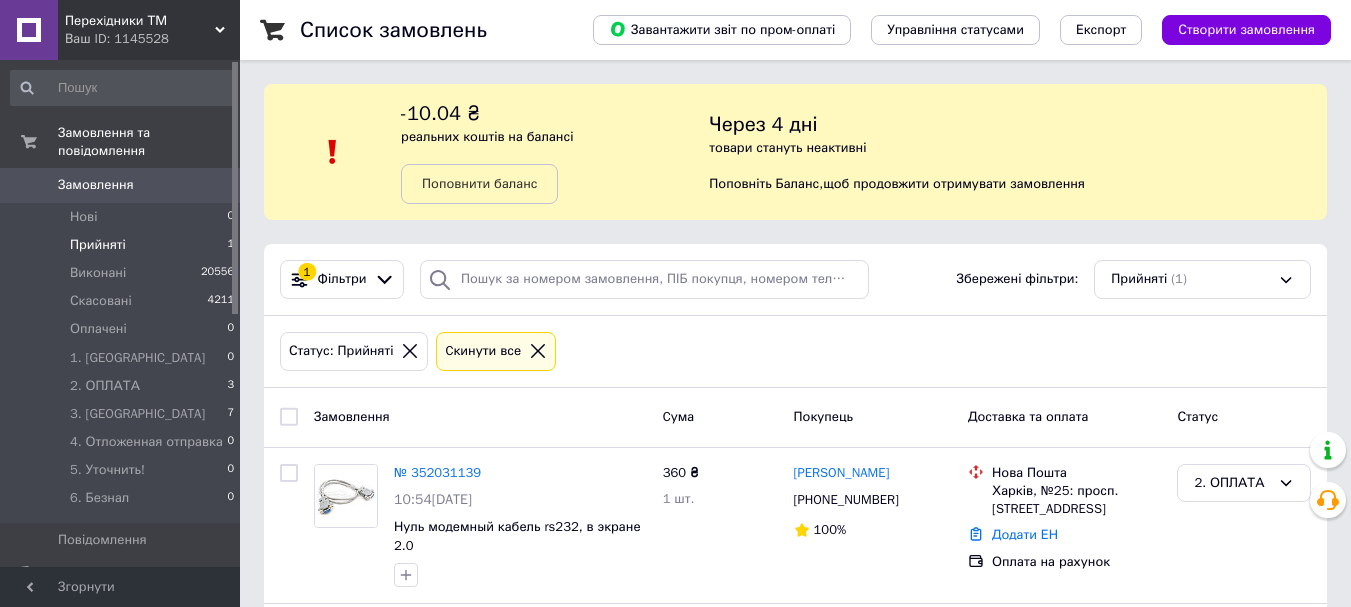 click on "0" at bounding box center [212, 185] 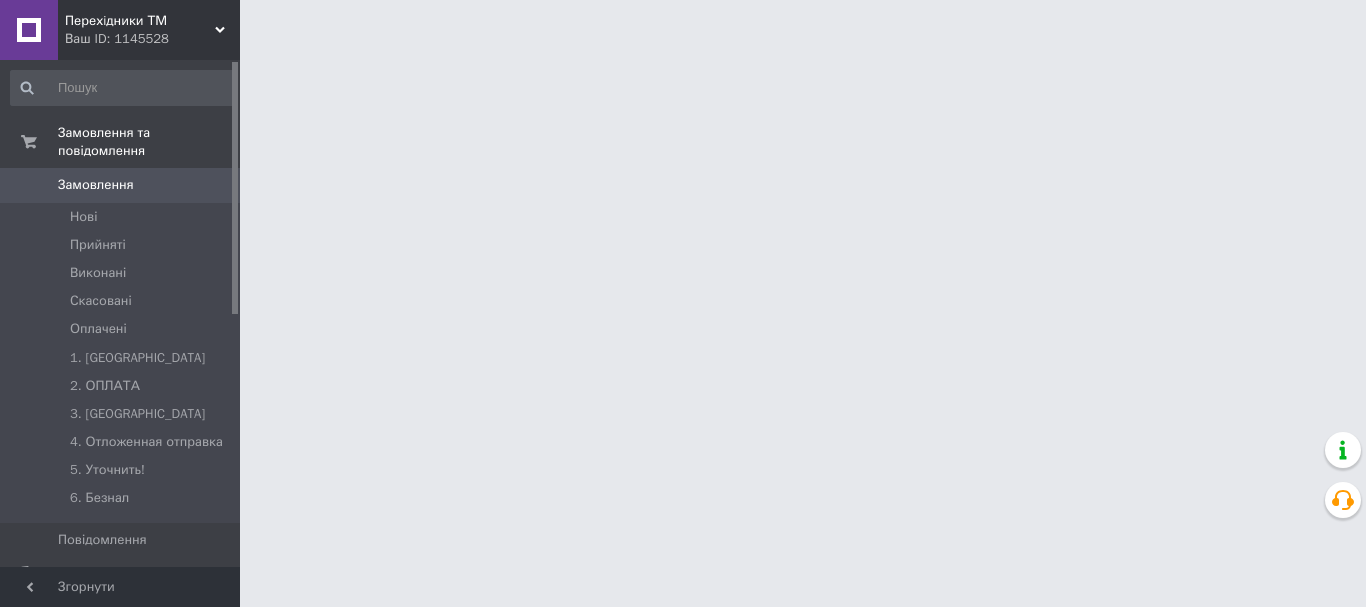 scroll, scrollTop: 0, scrollLeft: 0, axis: both 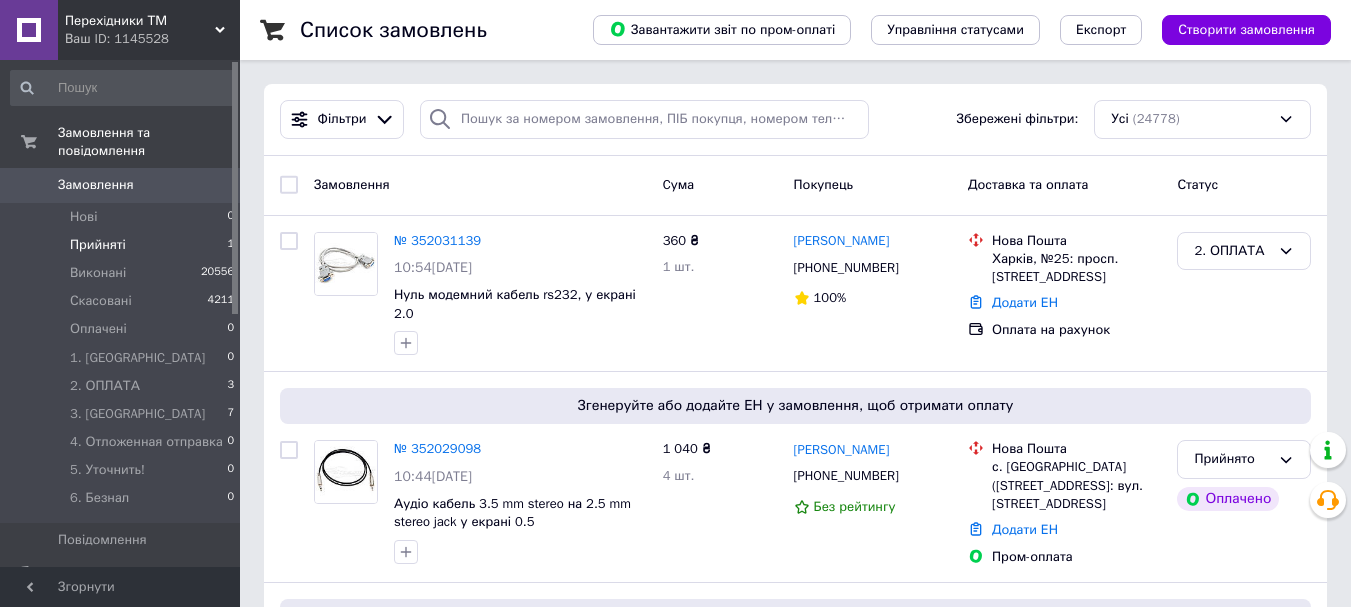 click on "Прийняті 1" at bounding box center (123, 245) 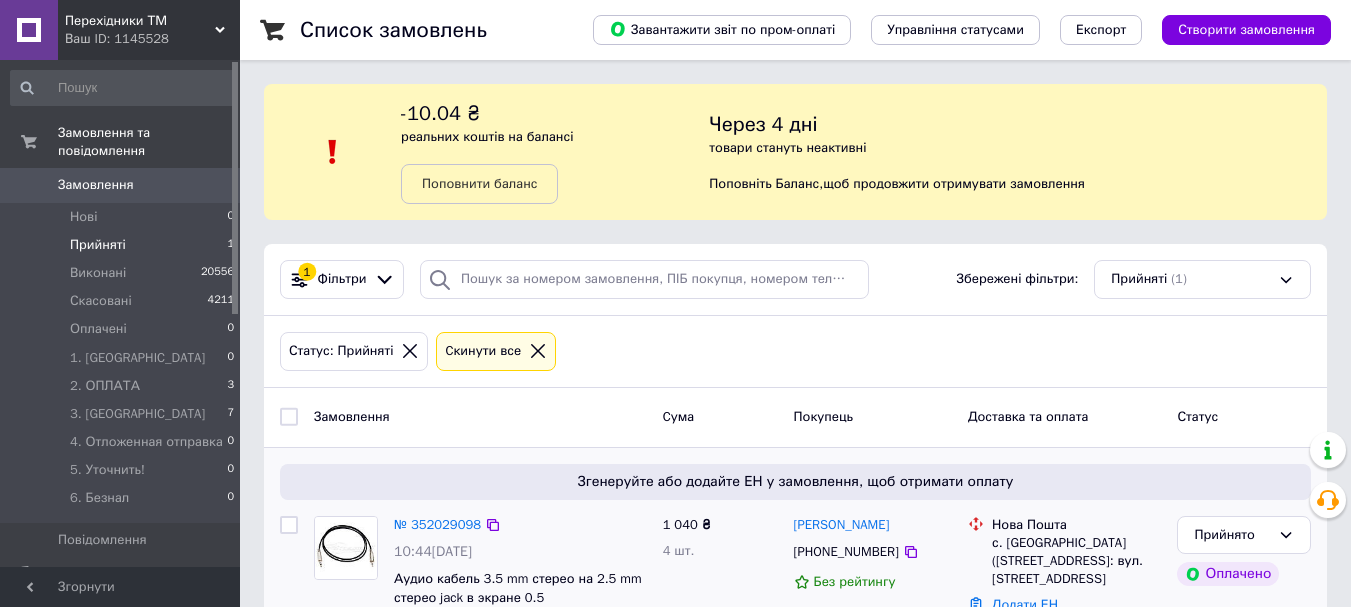 scroll, scrollTop: 72, scrollLeft: 0, axis: vertical 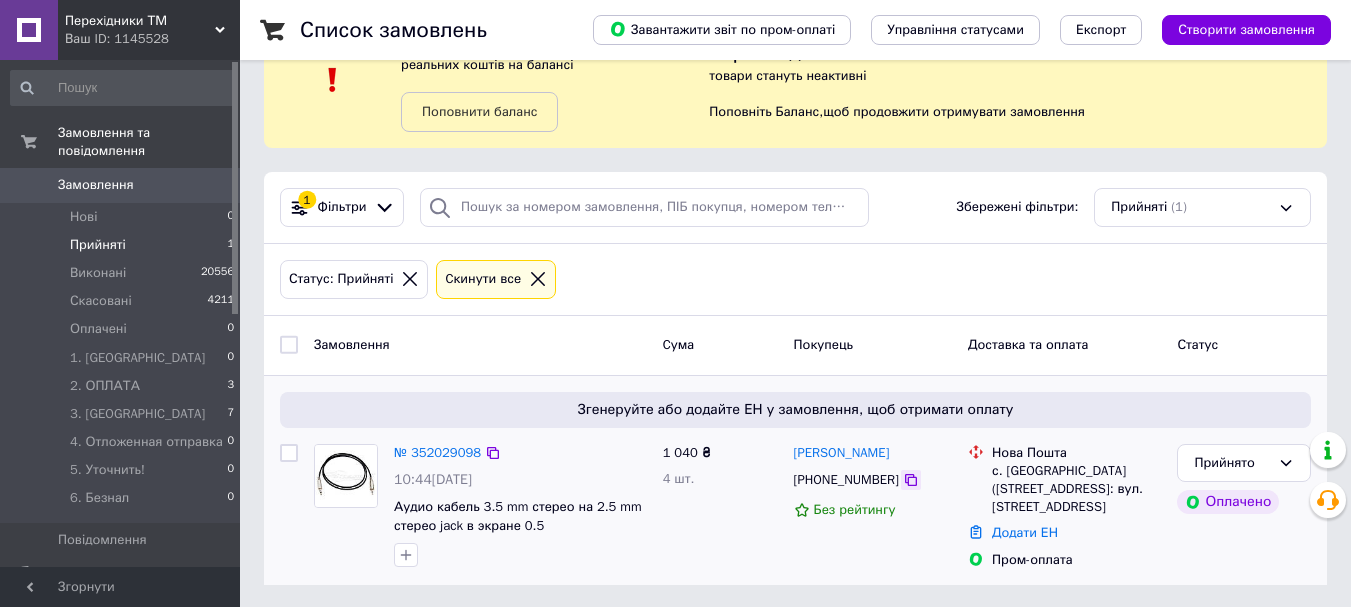 click 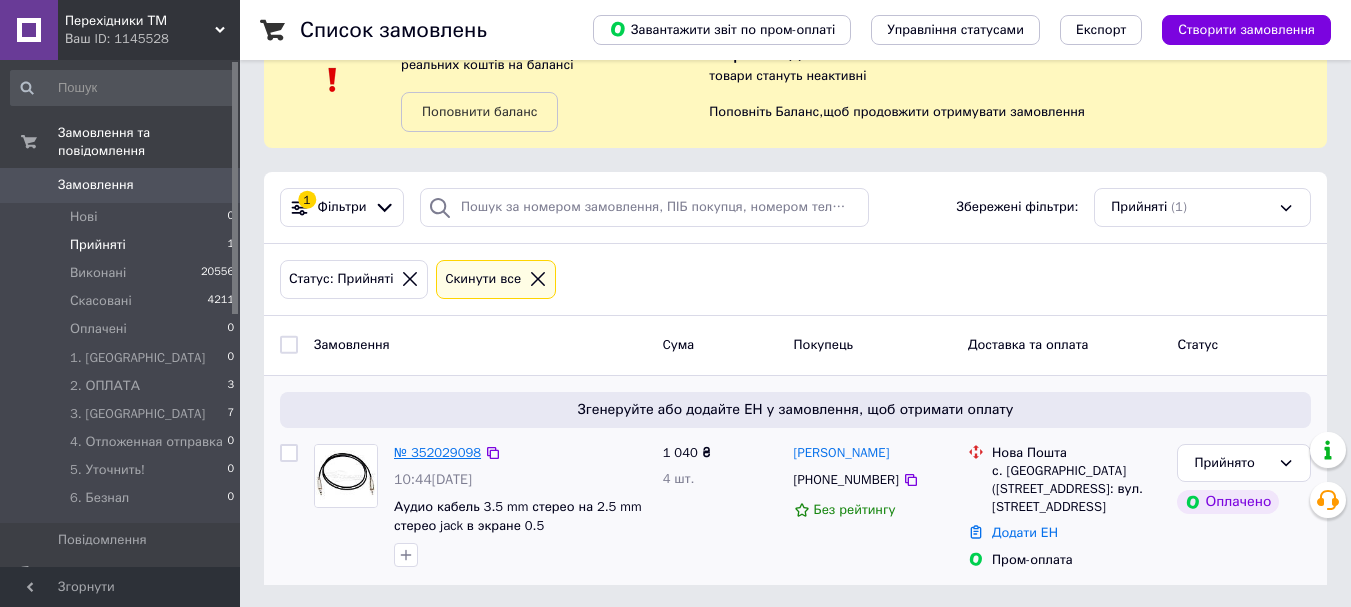 click on "№ 352029098" at bounding box center [437, 452] 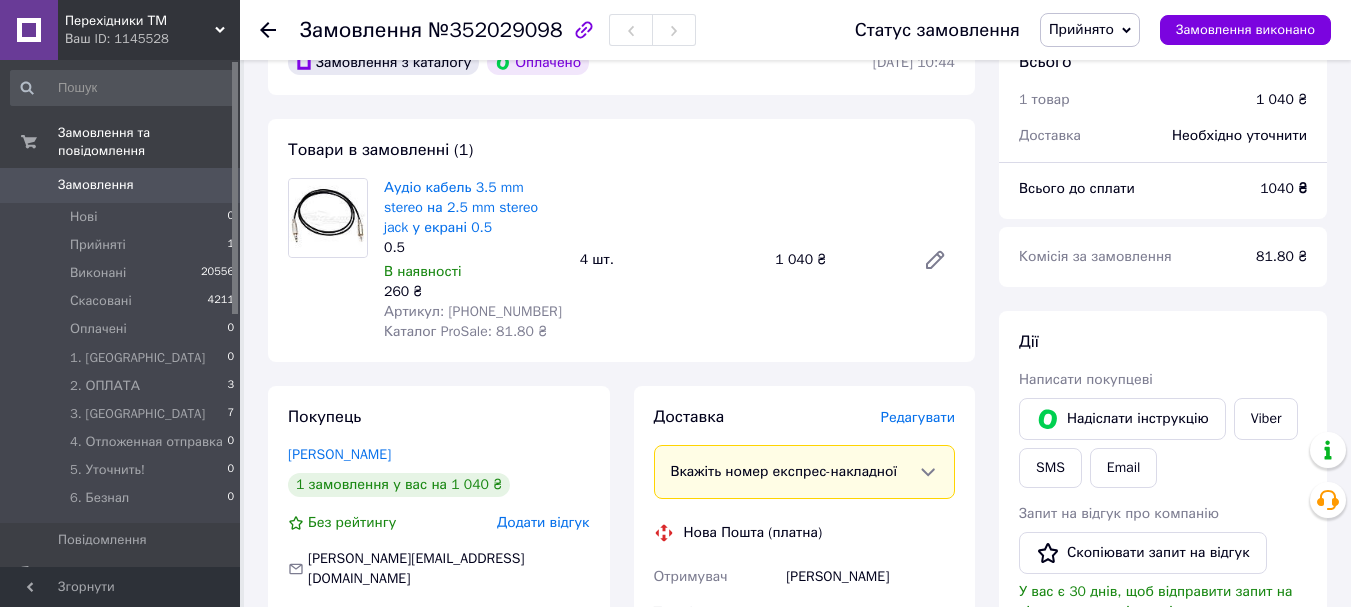 scroll, scrollTop: 700, scrollLeft: 0, axis: vertical 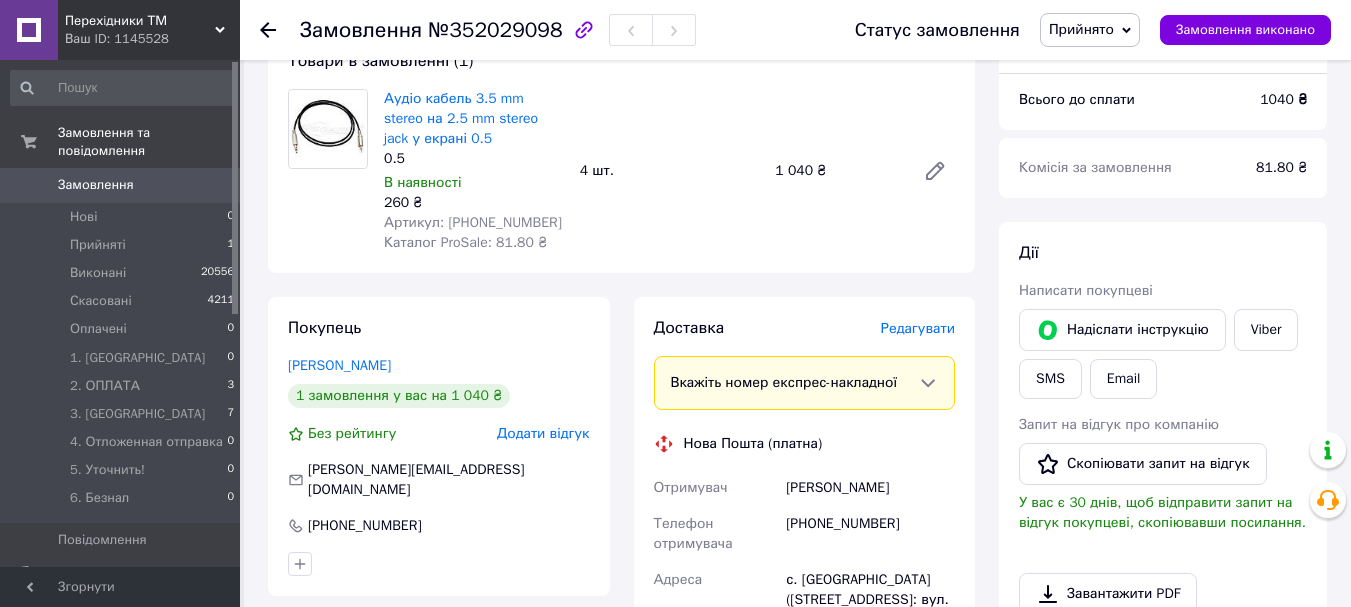 click on "Прийнято" at bounding box center (1090, 30) 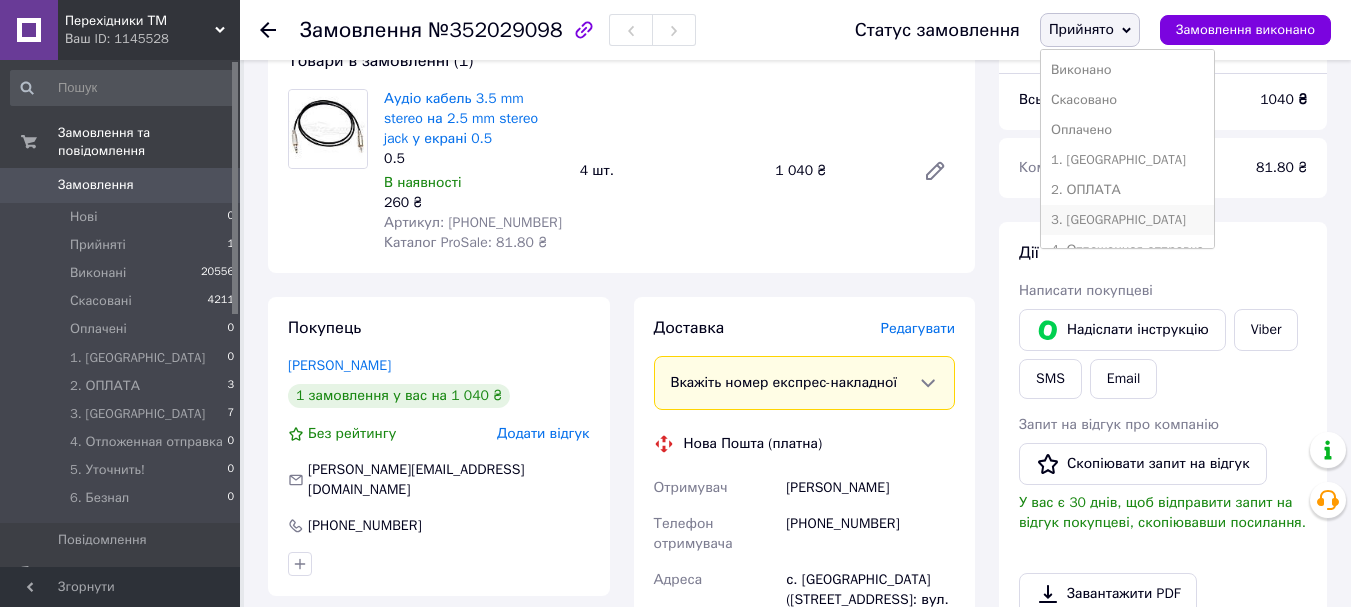click on "3. [GEOGRAPHIC_DATA]" at bounding box center (1127, 220) 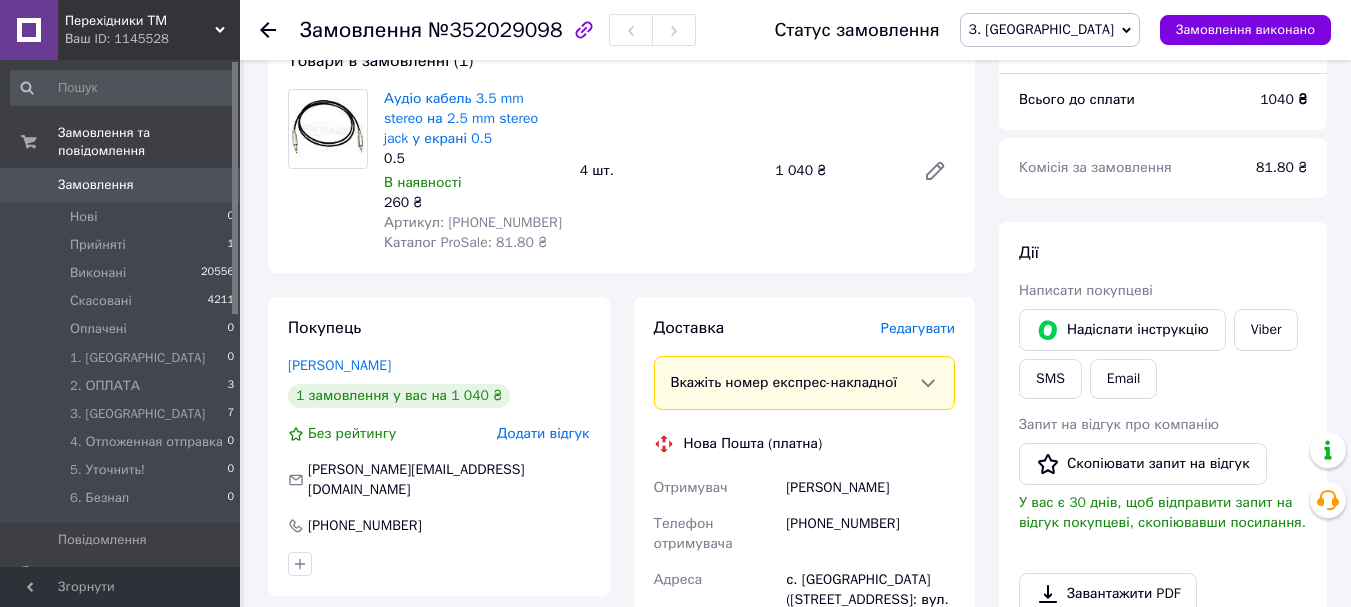 click on "0" at bounding box center [212, 185] 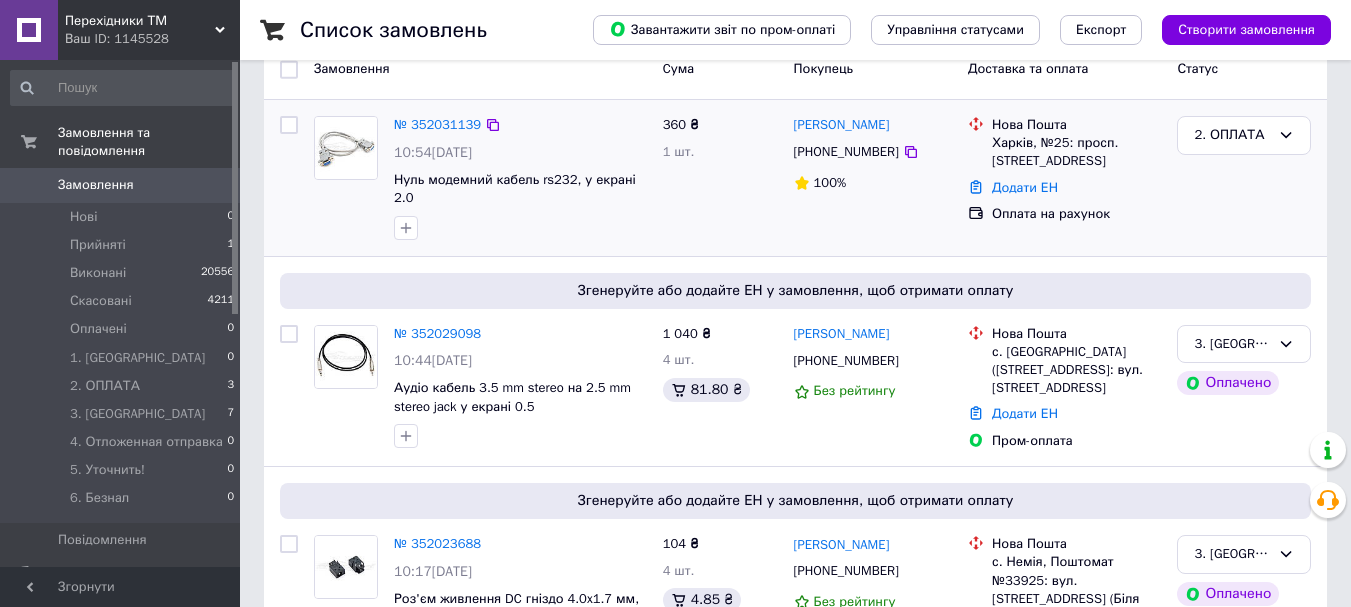 scroll, scrollTop: 300, scrollLeft: 0, axis: vertical 